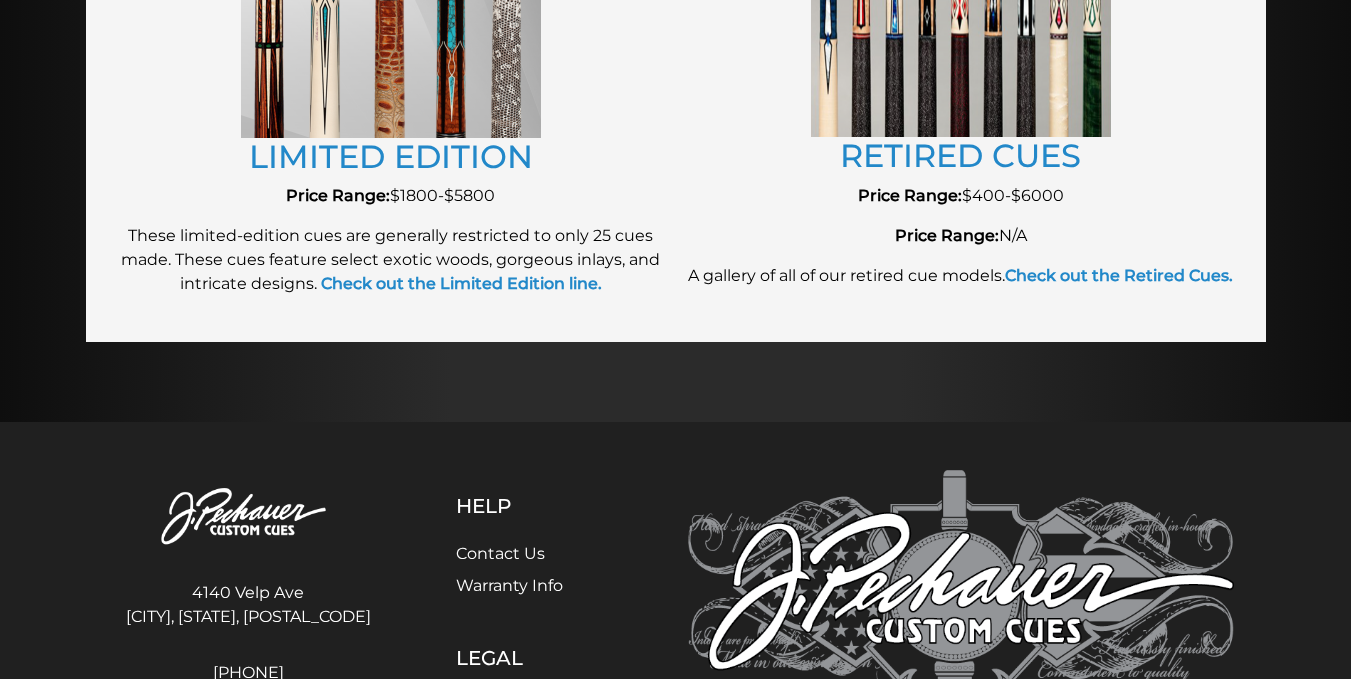 scroll, scrollTop: 2452, scrollLeft: 0, axis: vertical 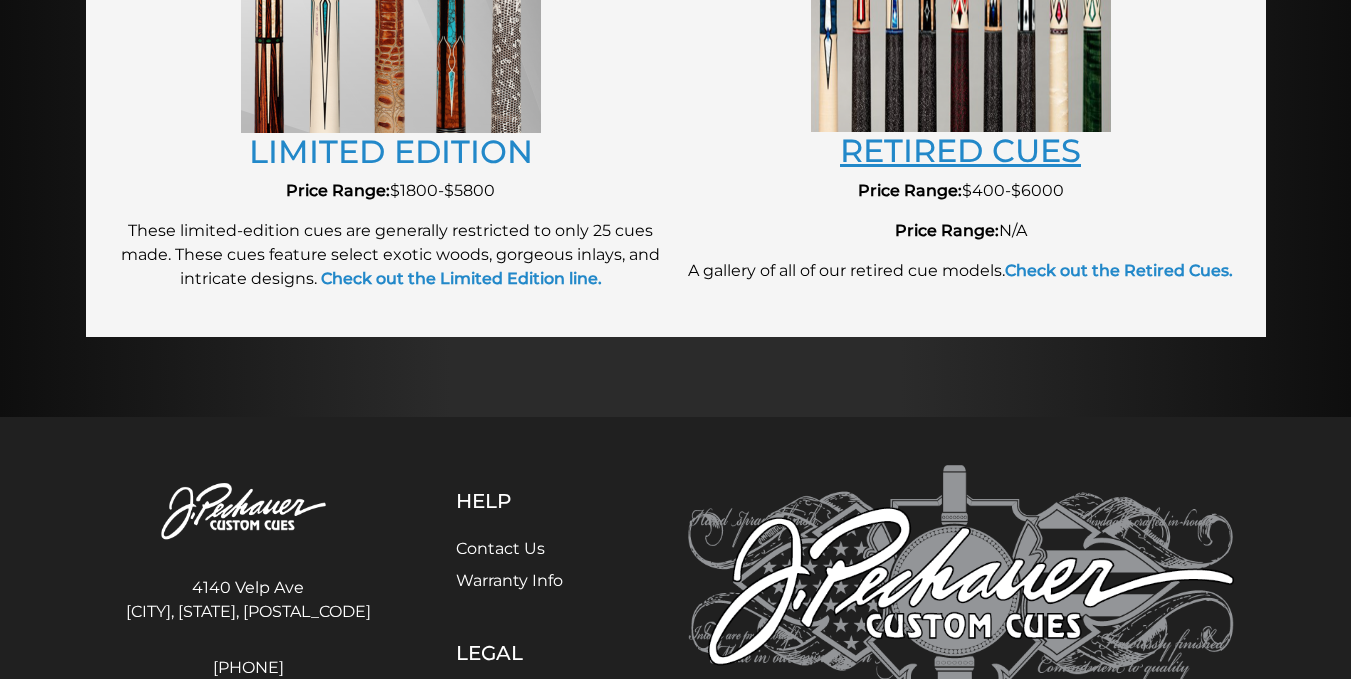 click on "RETIRED CUES" at bounding box center (960, 150) 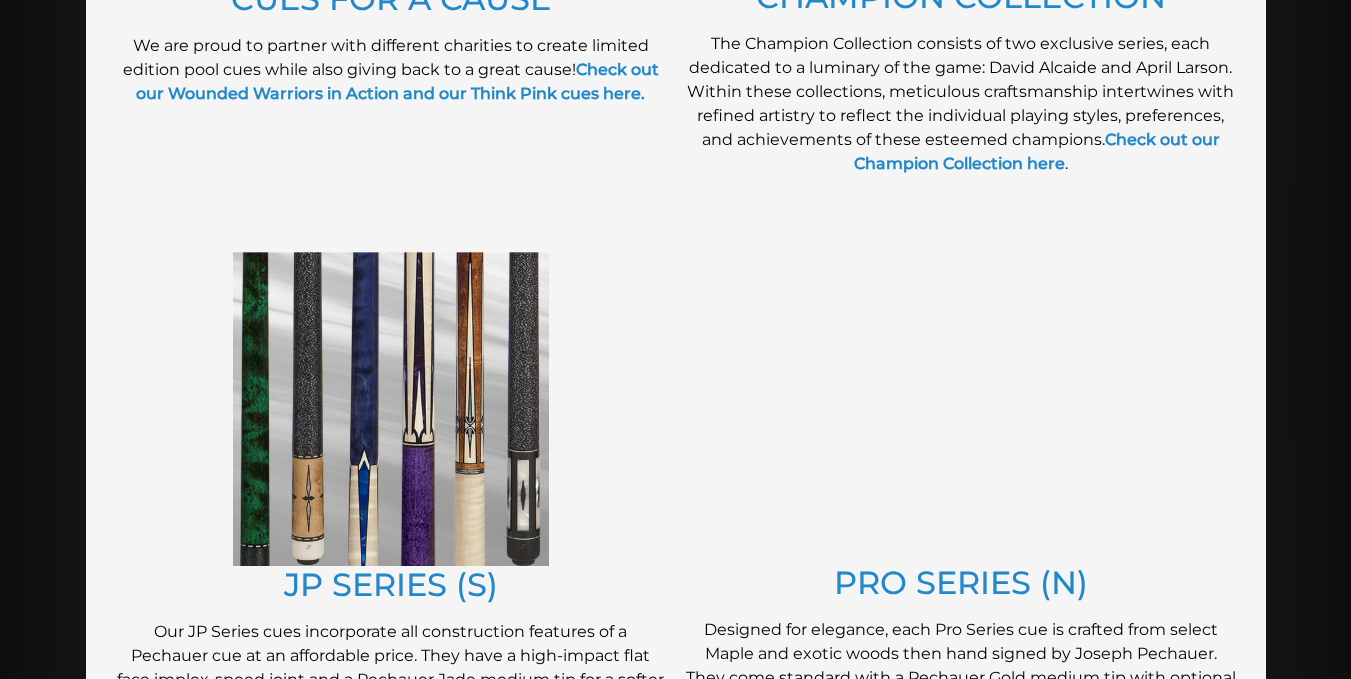scroll, scrollTop: 826, scrollLeft: 0, axis: vertical 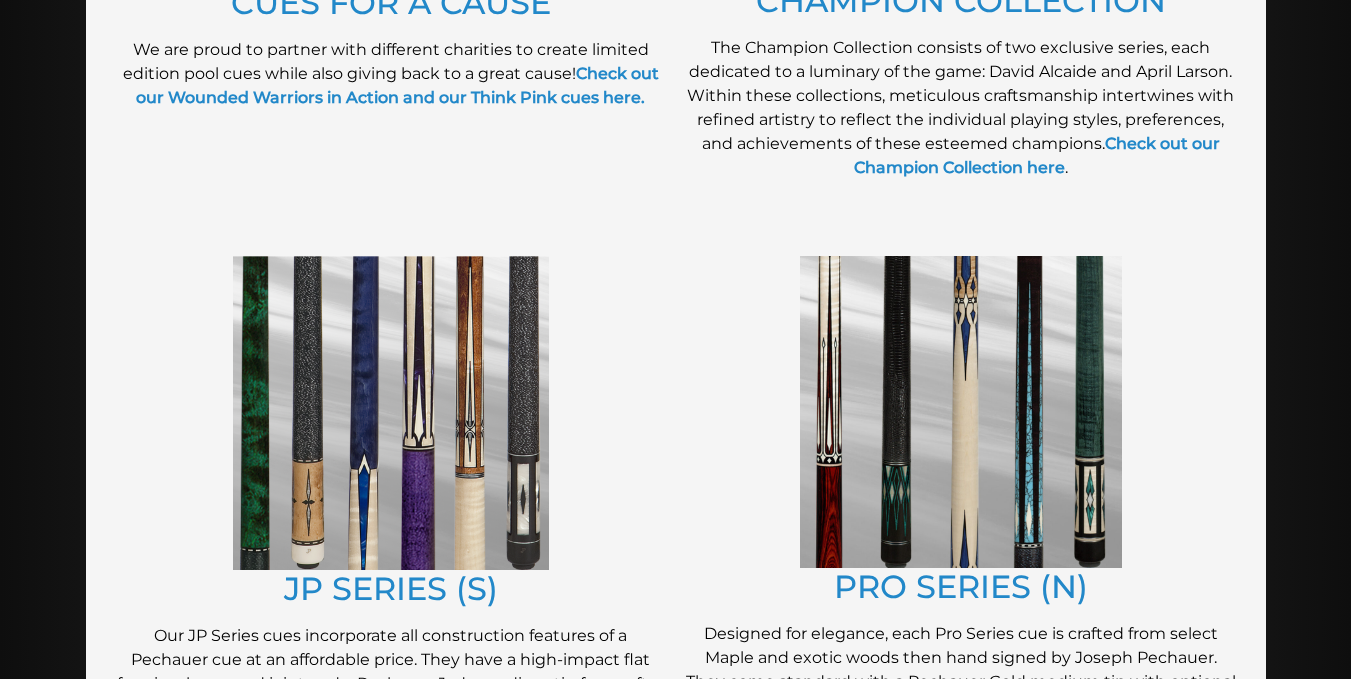 click at bounding box center [961, 412] 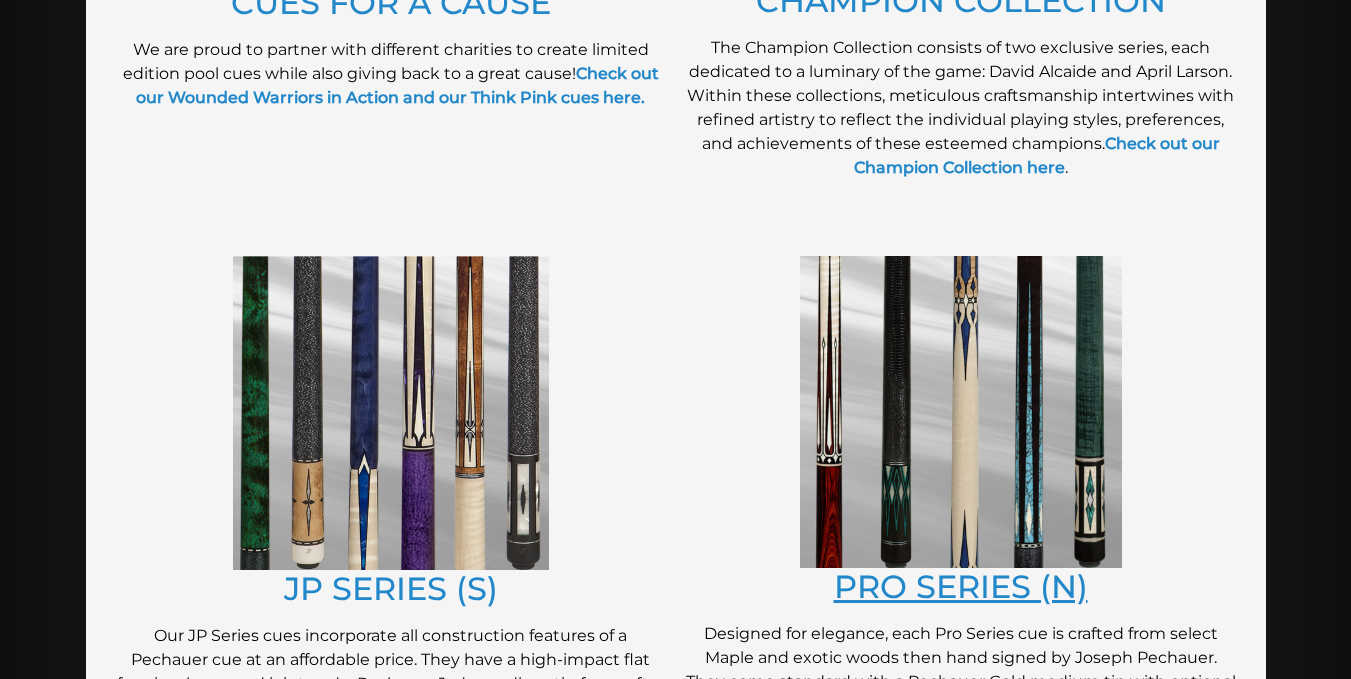 click on "PRO SERIES (N)" at bounding box center (961, 586) 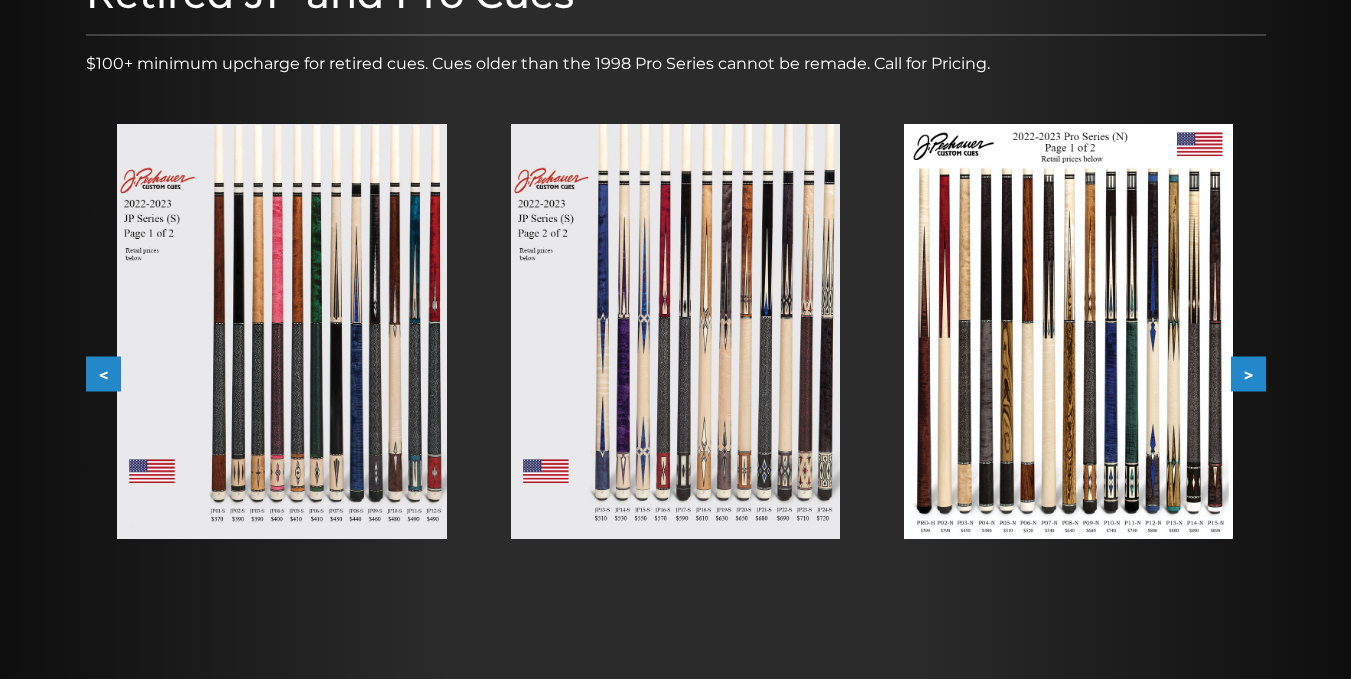 scroll, scrollTop: 300, scrollLeft: 0, axis: vertical 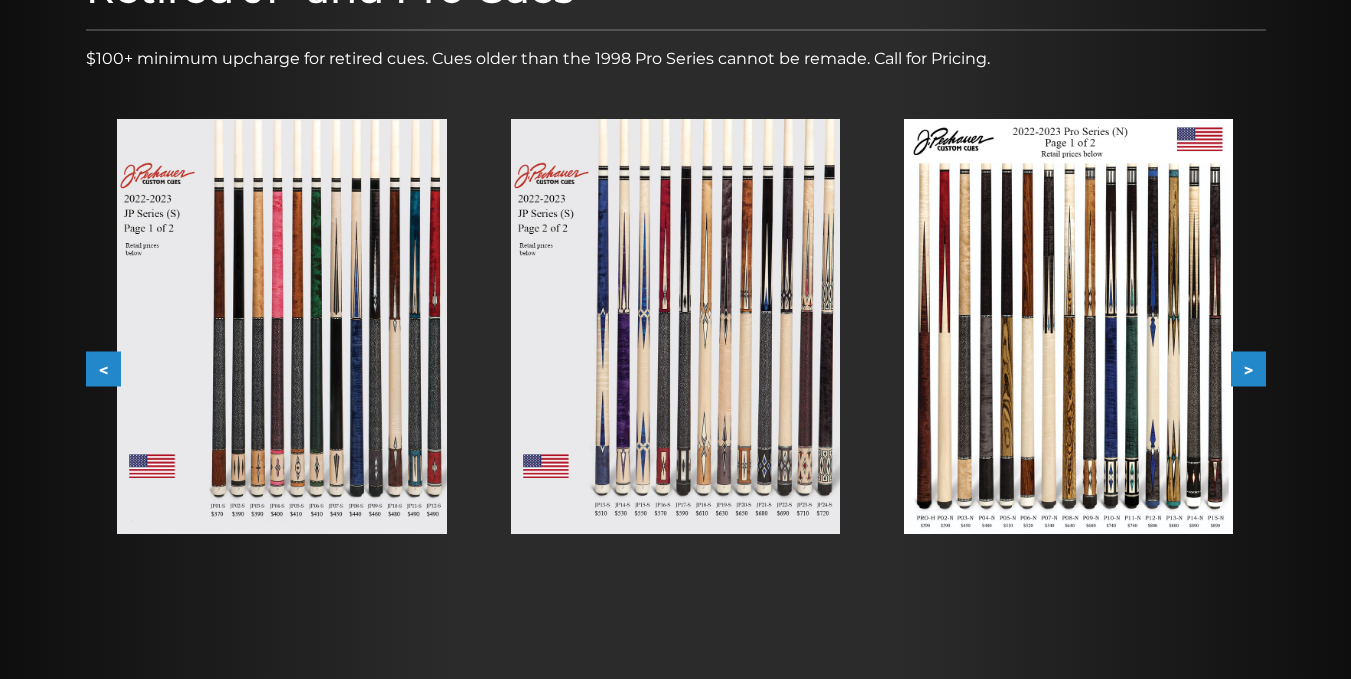 click at bounding box center (281, 326) 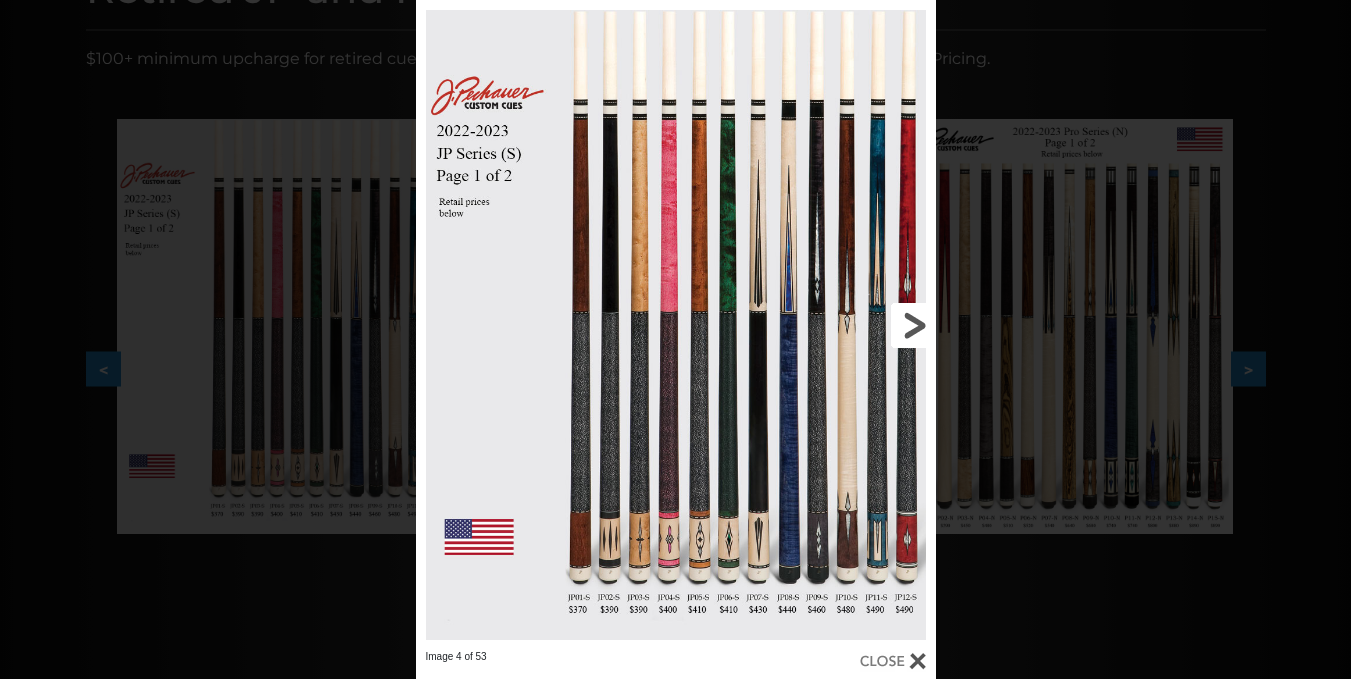 click at bounding box center (819, 325) 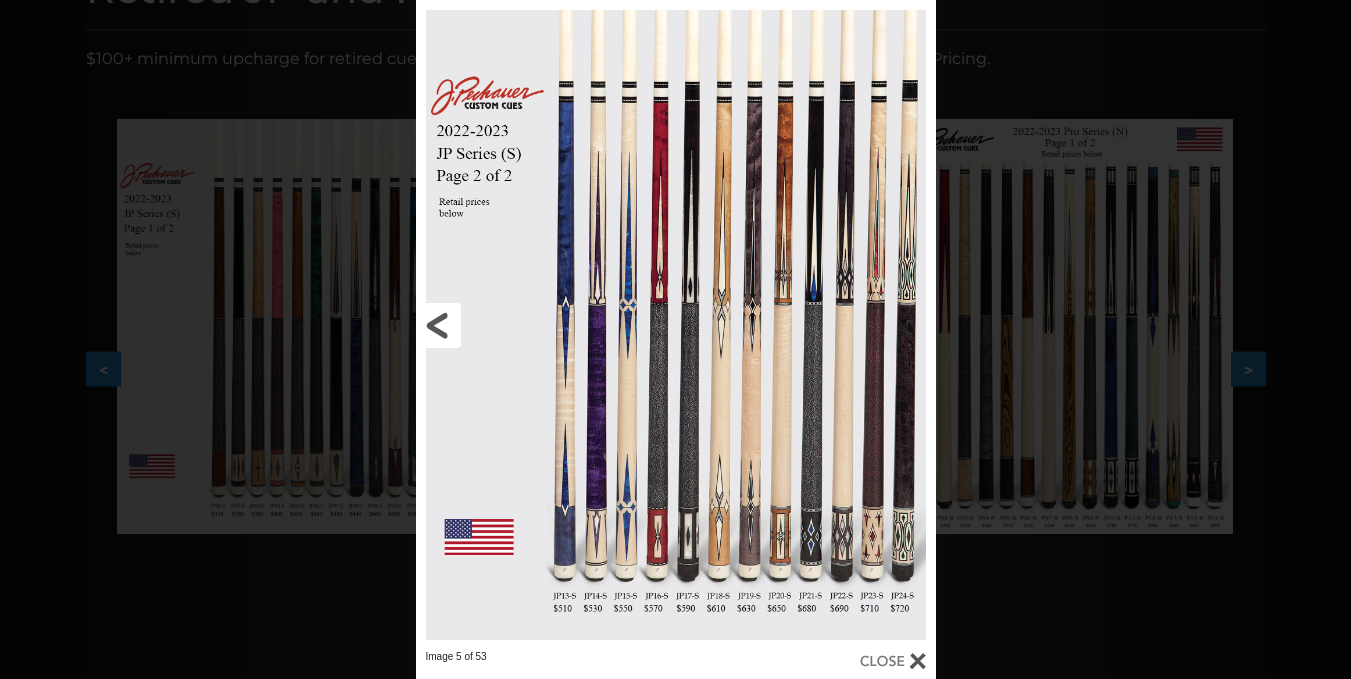 click at bounding box center [533, 325] 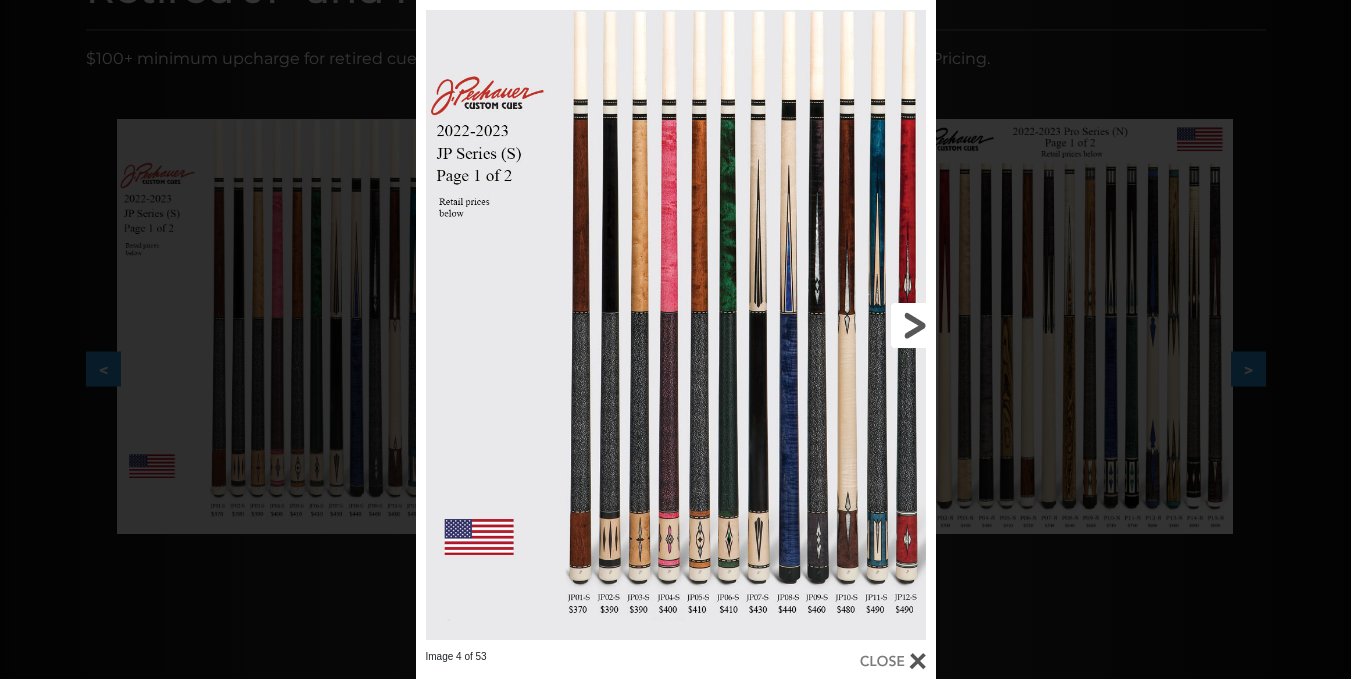 click at bounding box center [819, 325] 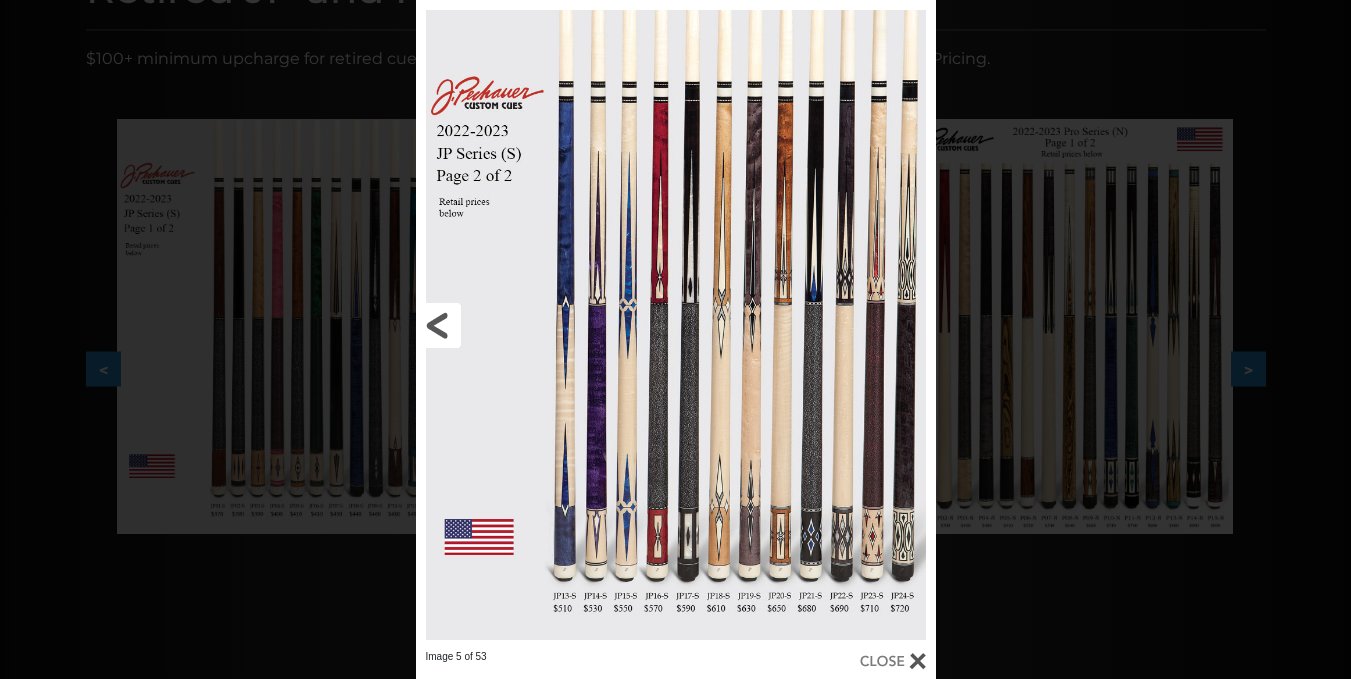 click at bounding box center (533, 325) 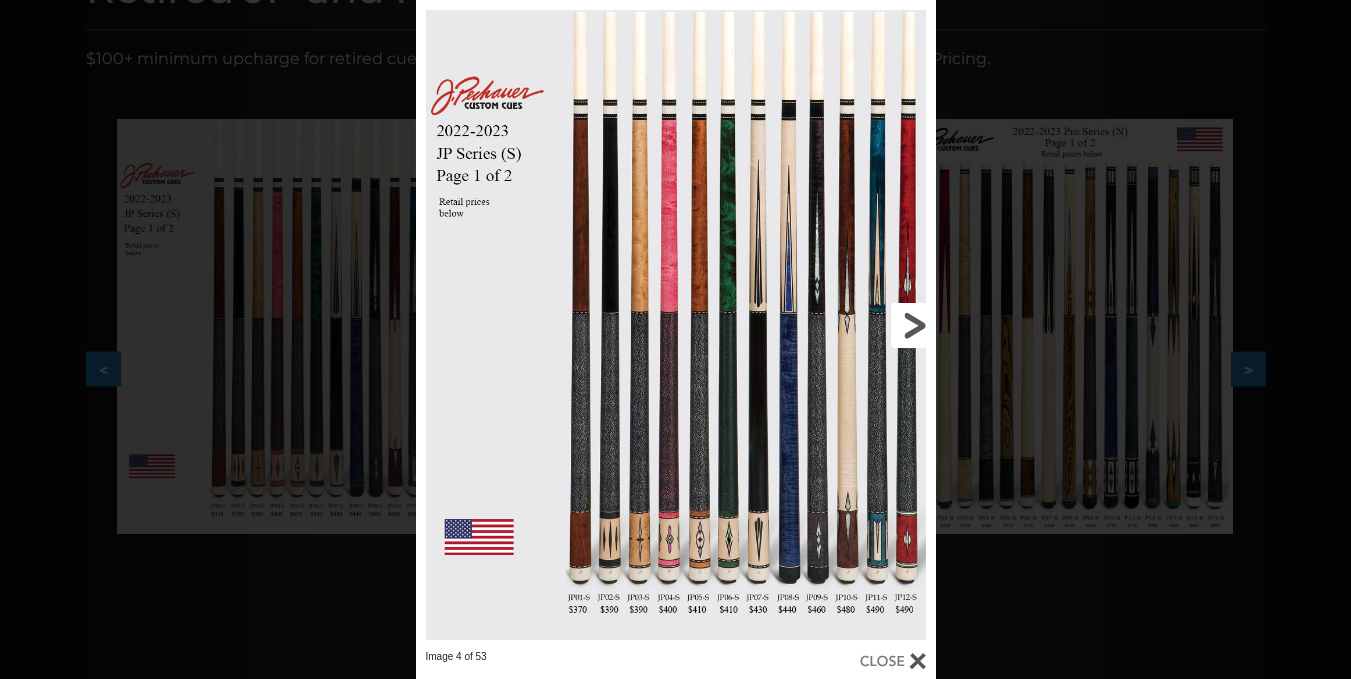 click at bounding box center [819, 325] 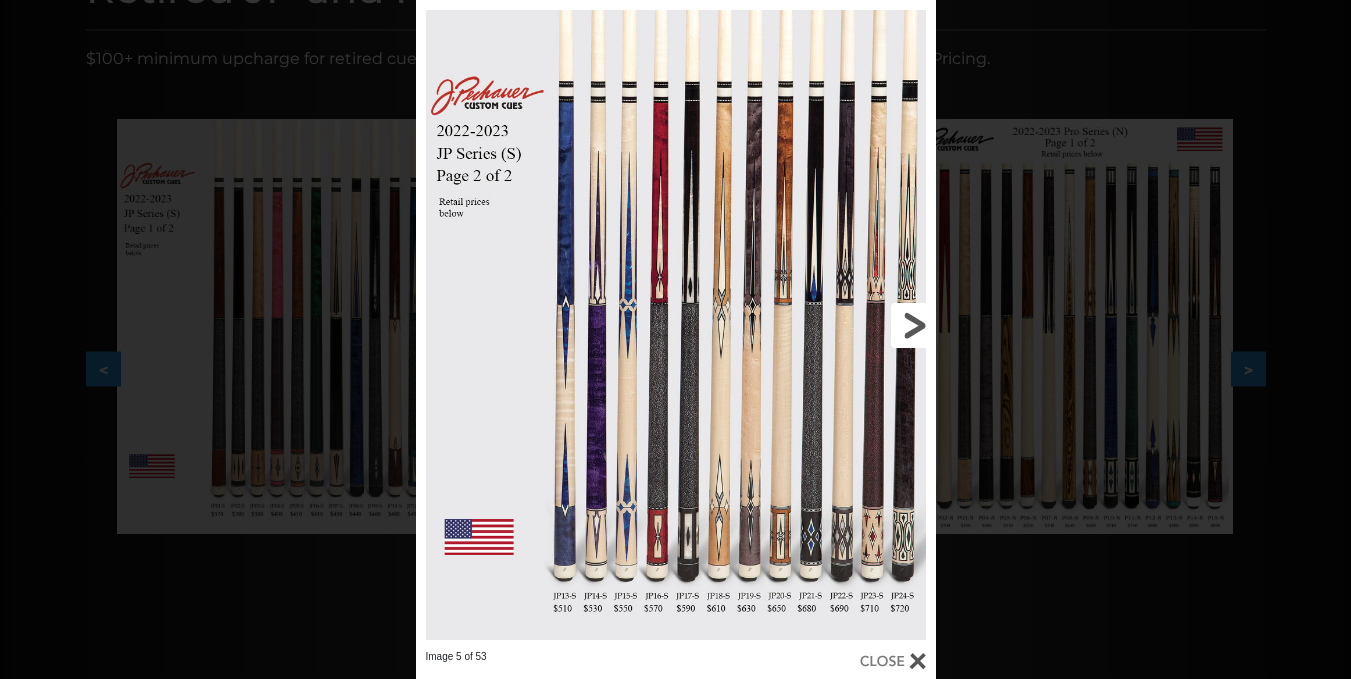 click at bounding box center (819, 325) 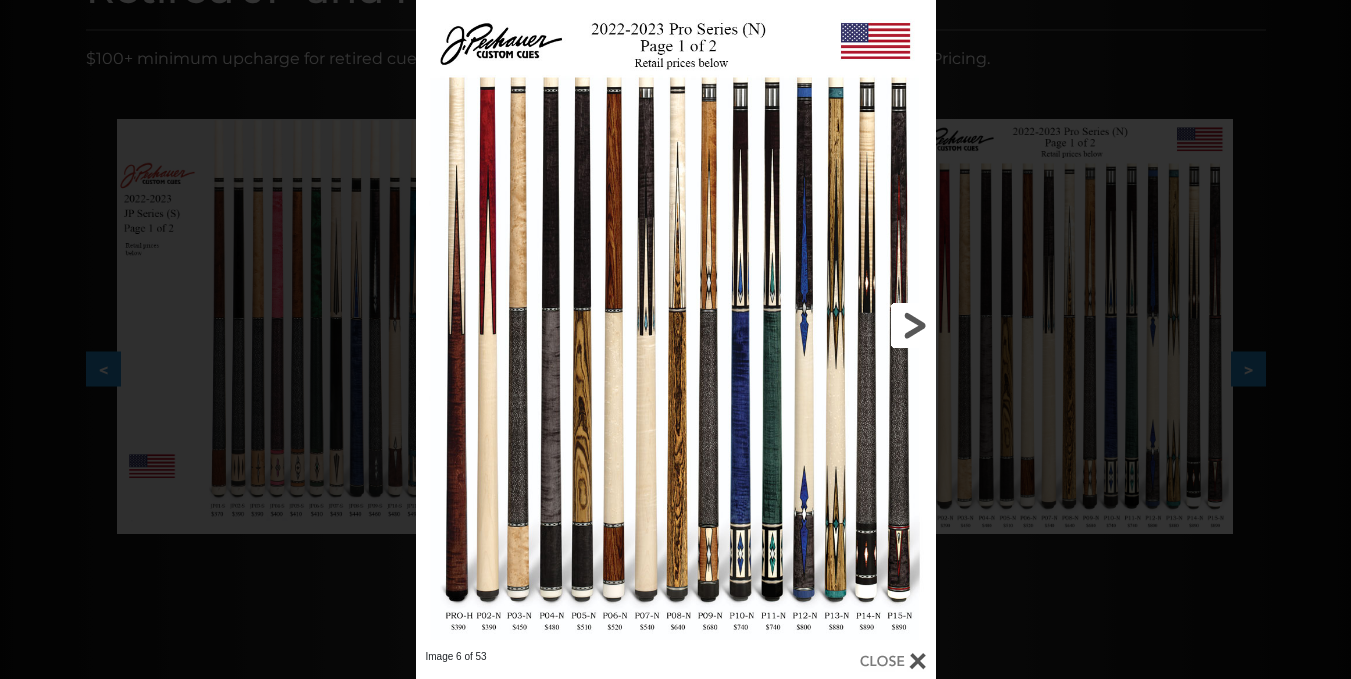 click at bounding box center (819, 325) 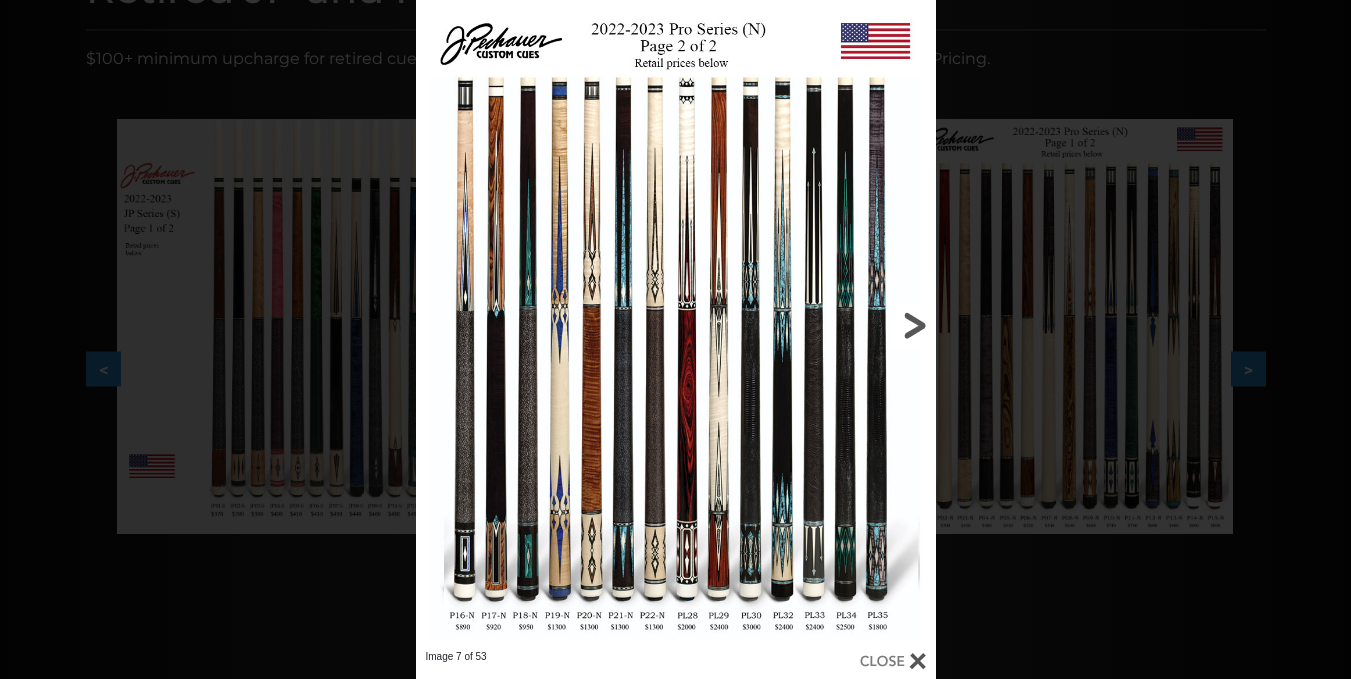 click at bounding box center (819, 325) 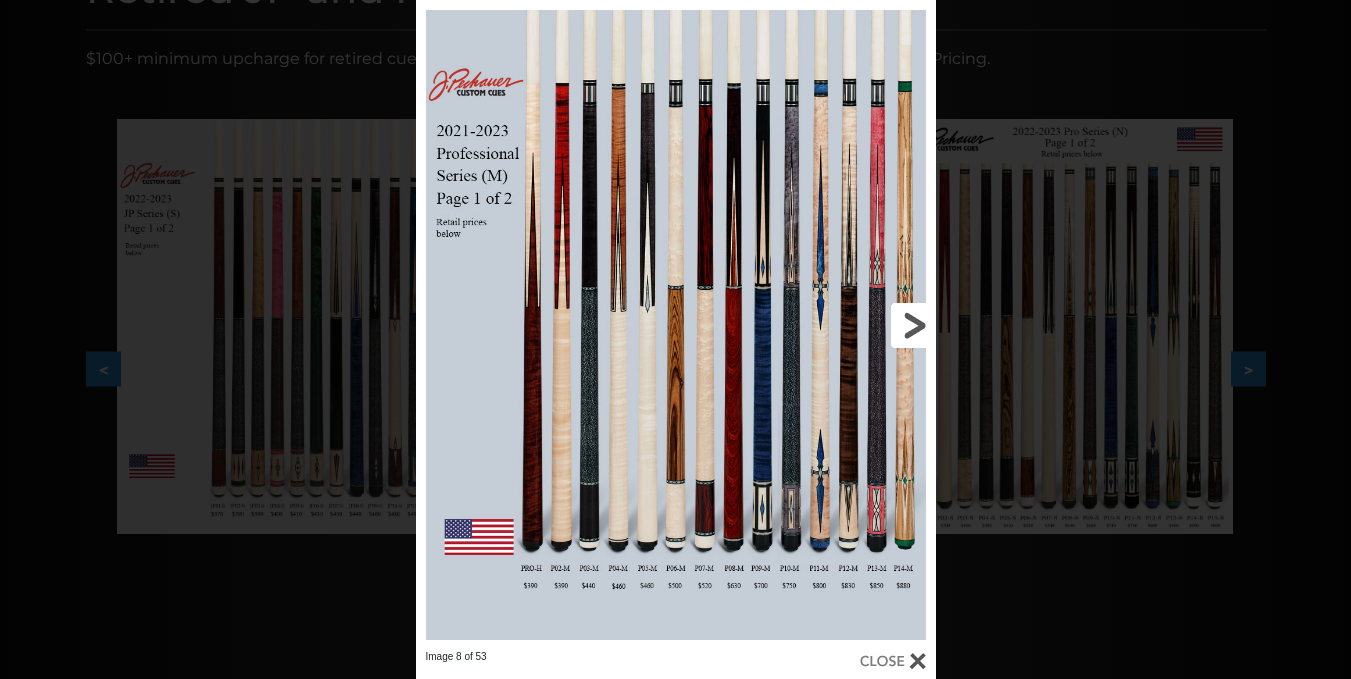 click at bounding box center [819, 325] 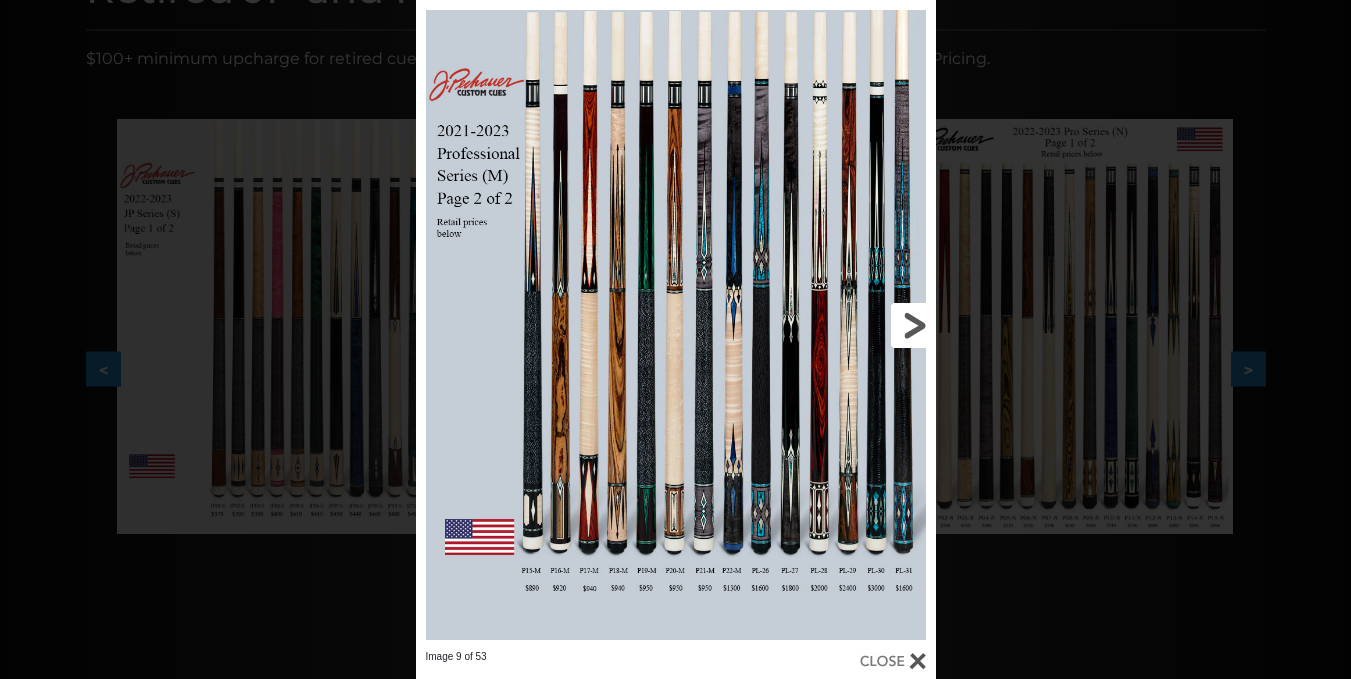 click at bounding box center (819, 325) 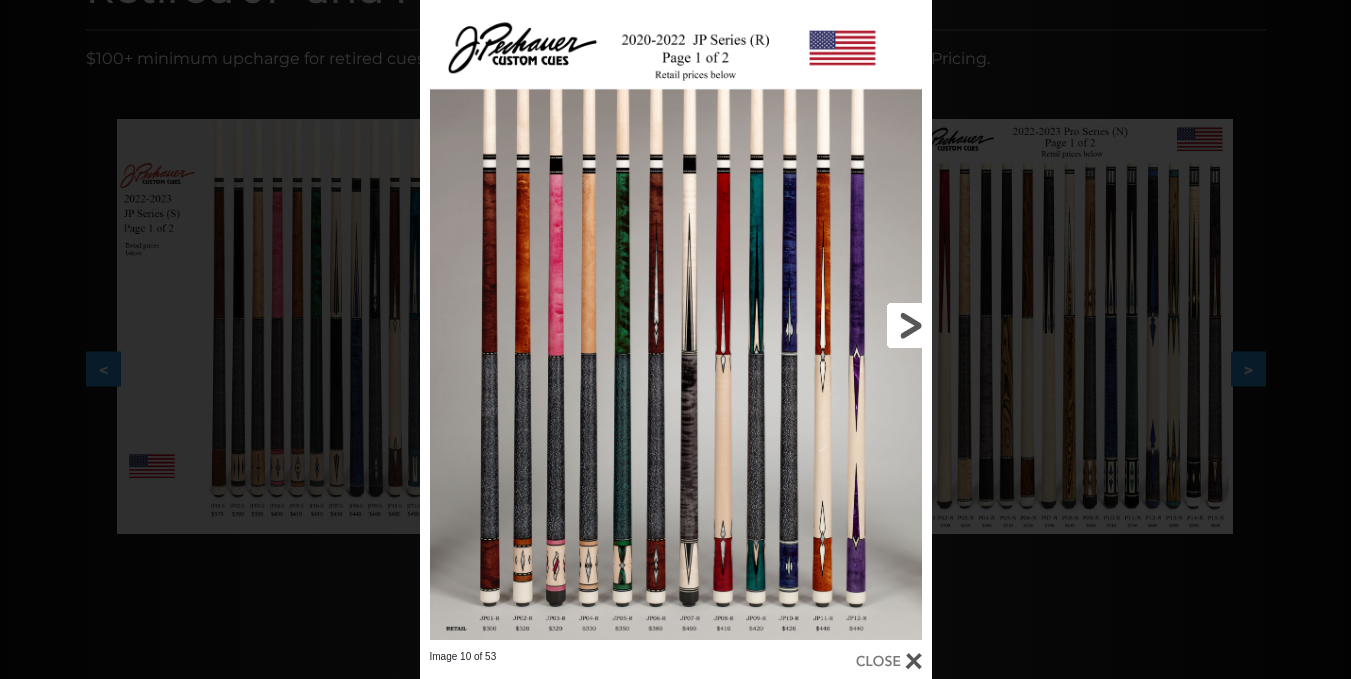click at bounding box center (816, 325) 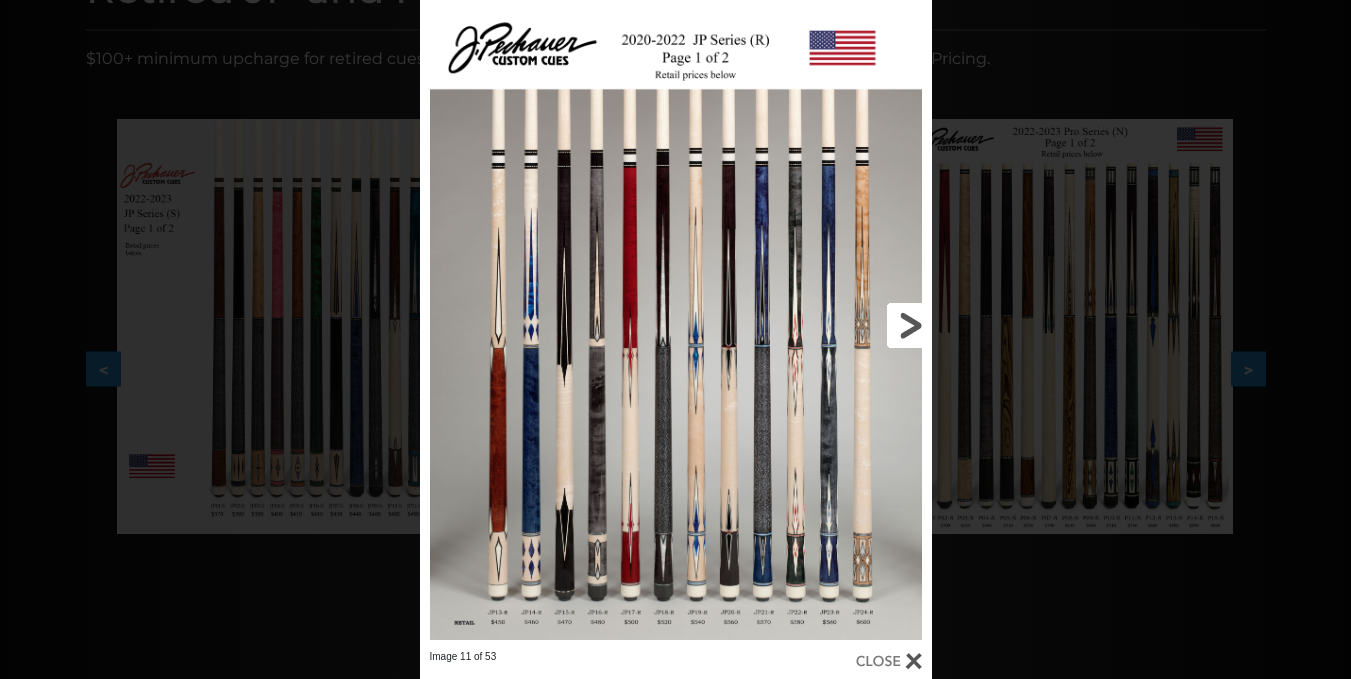 click at bounding box center [816, 325] 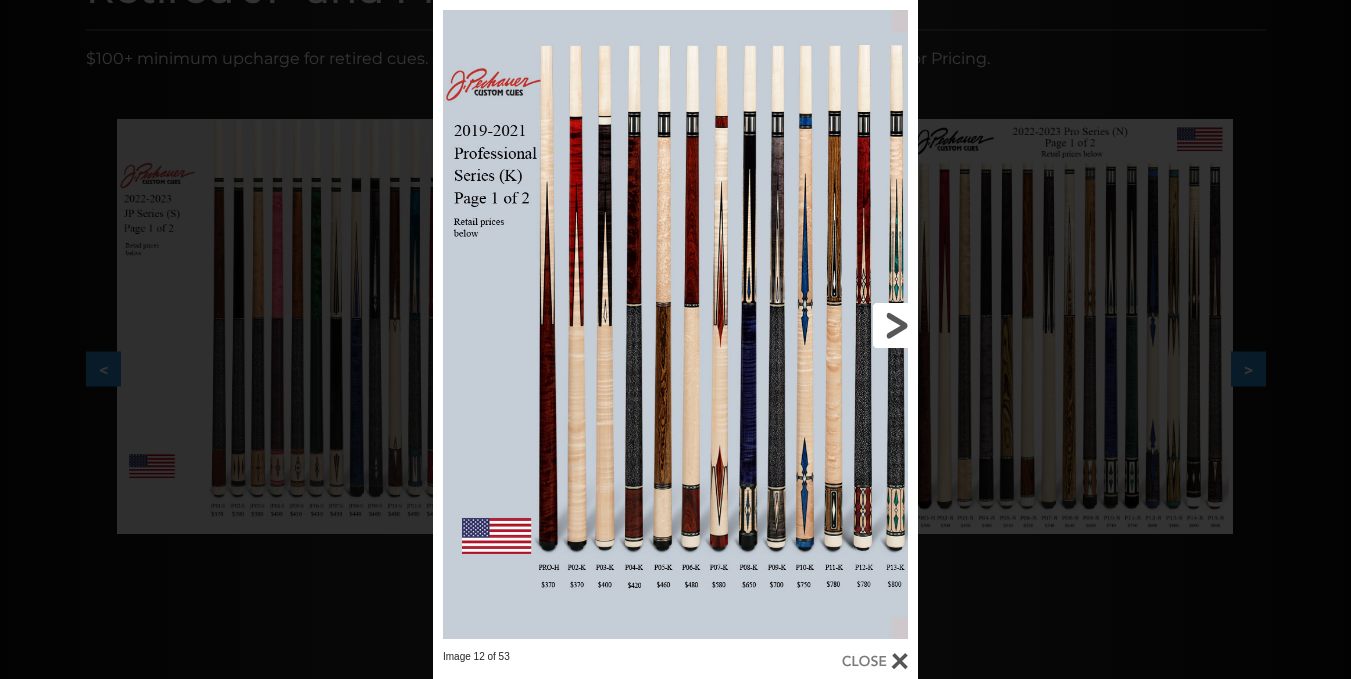 click at bounding box center [809, 325] 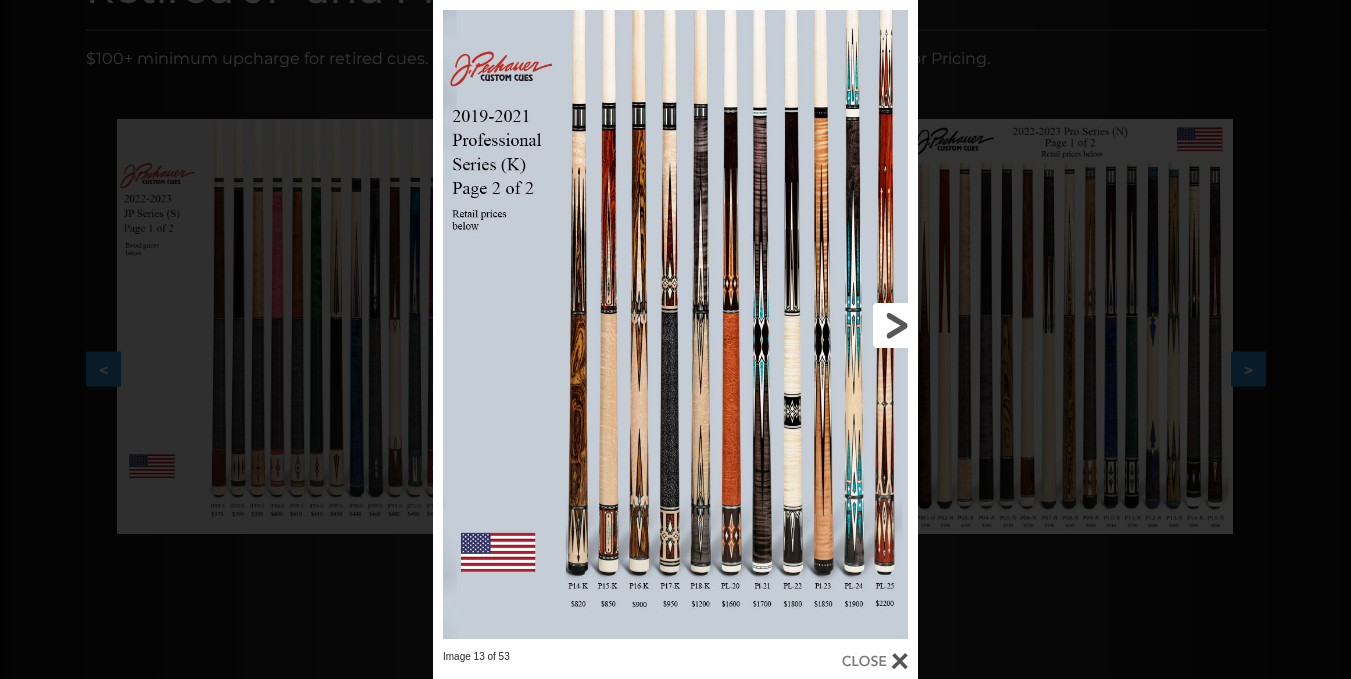 click at bounding box center [809, 325] 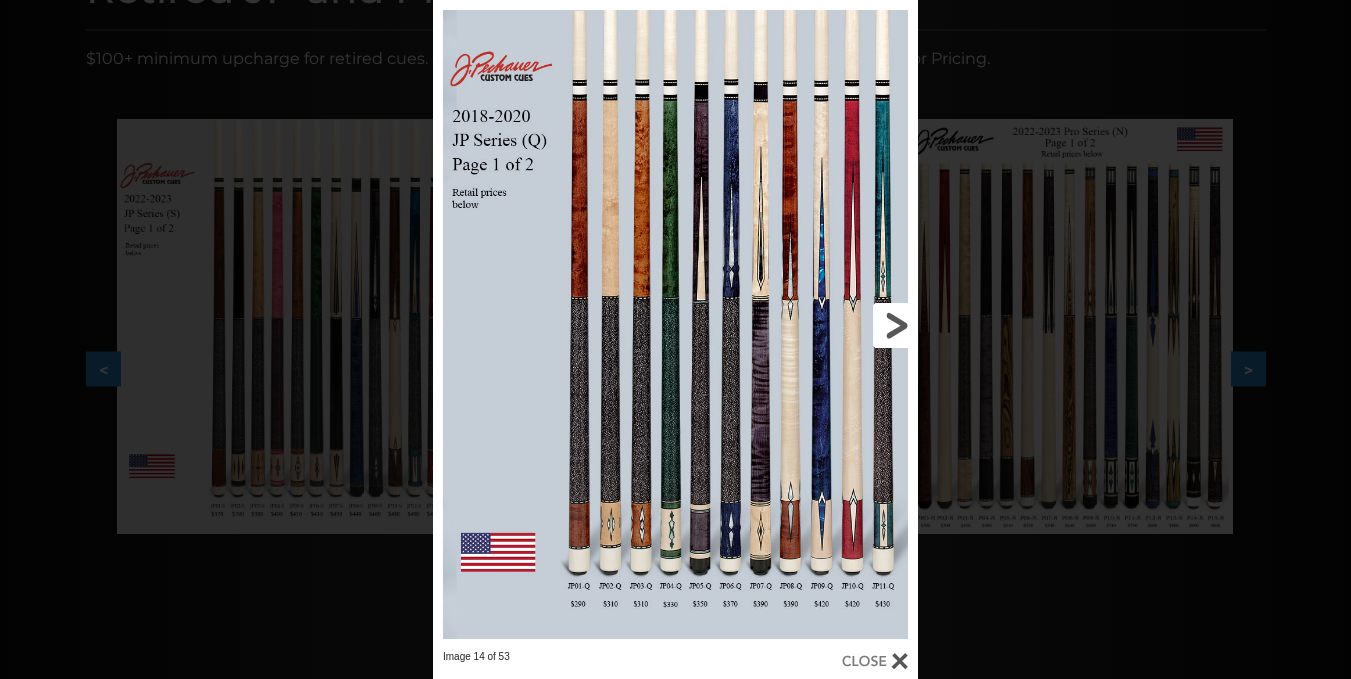 click at bounding box center [809, 325] 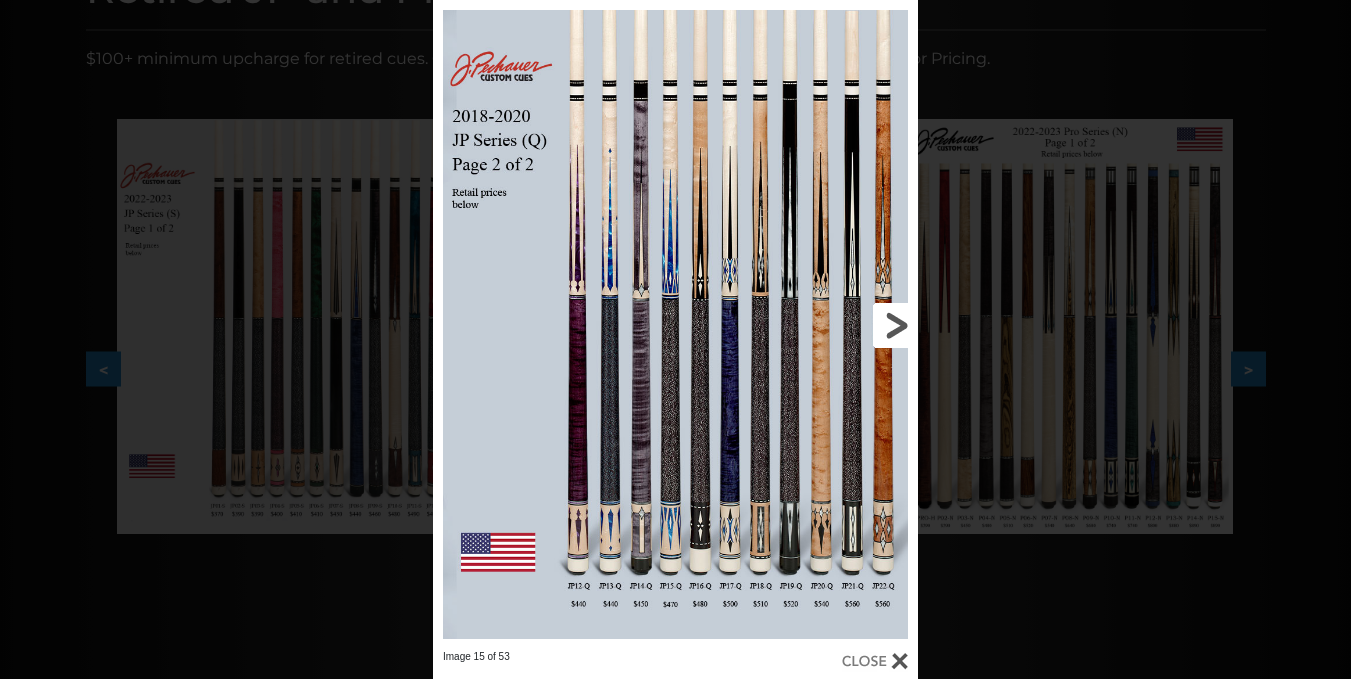 click at bounding box center (809, 325) 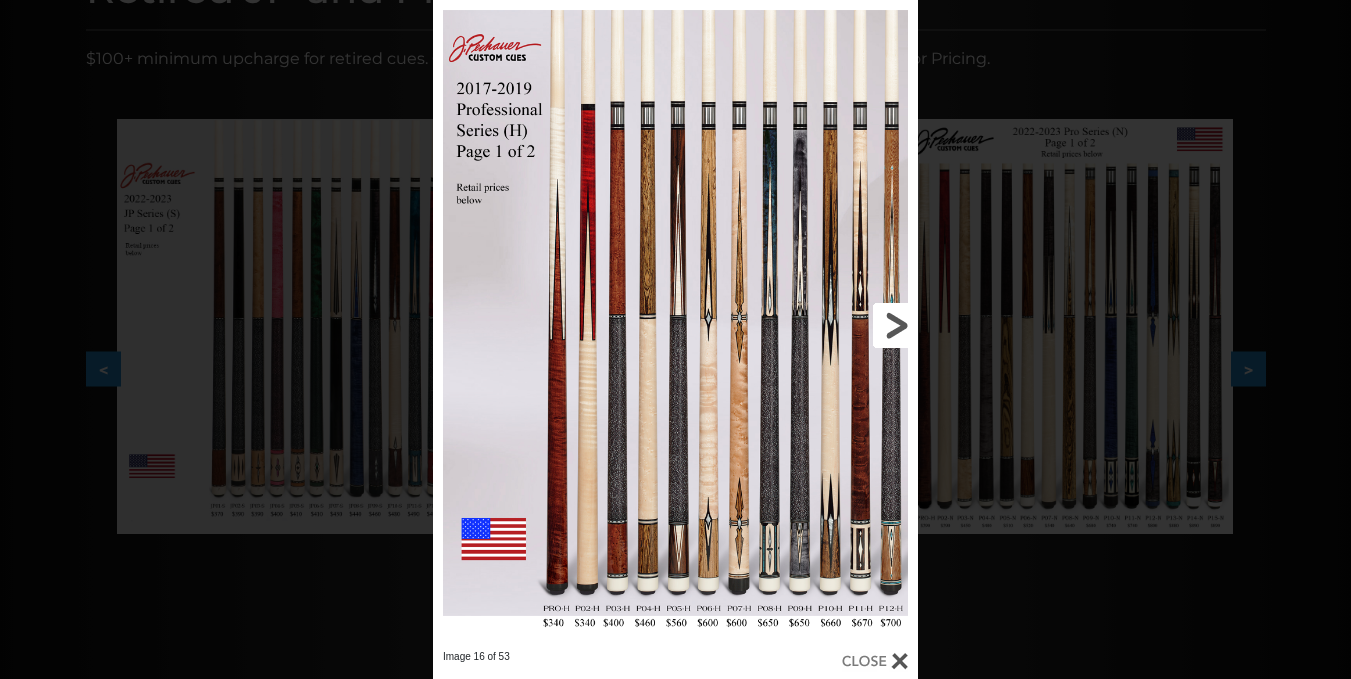click at bounding box center (809, 325) 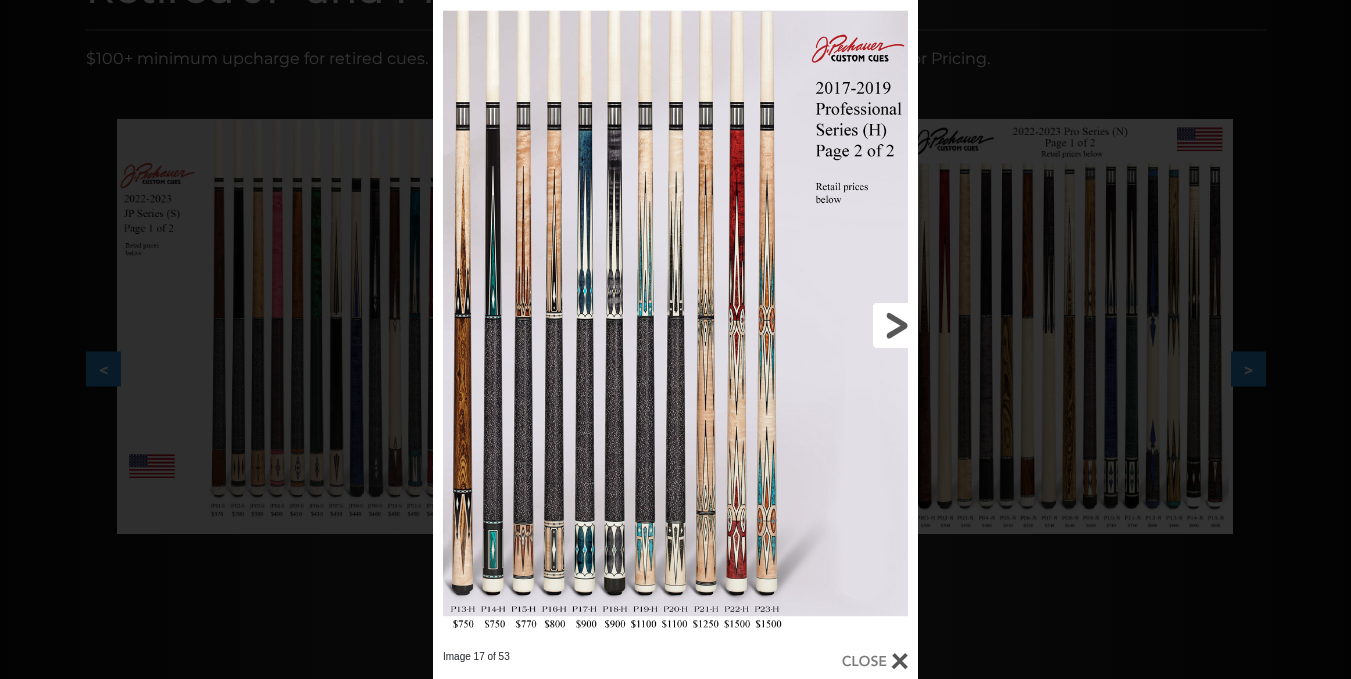 click at bounding box center (809, 325) 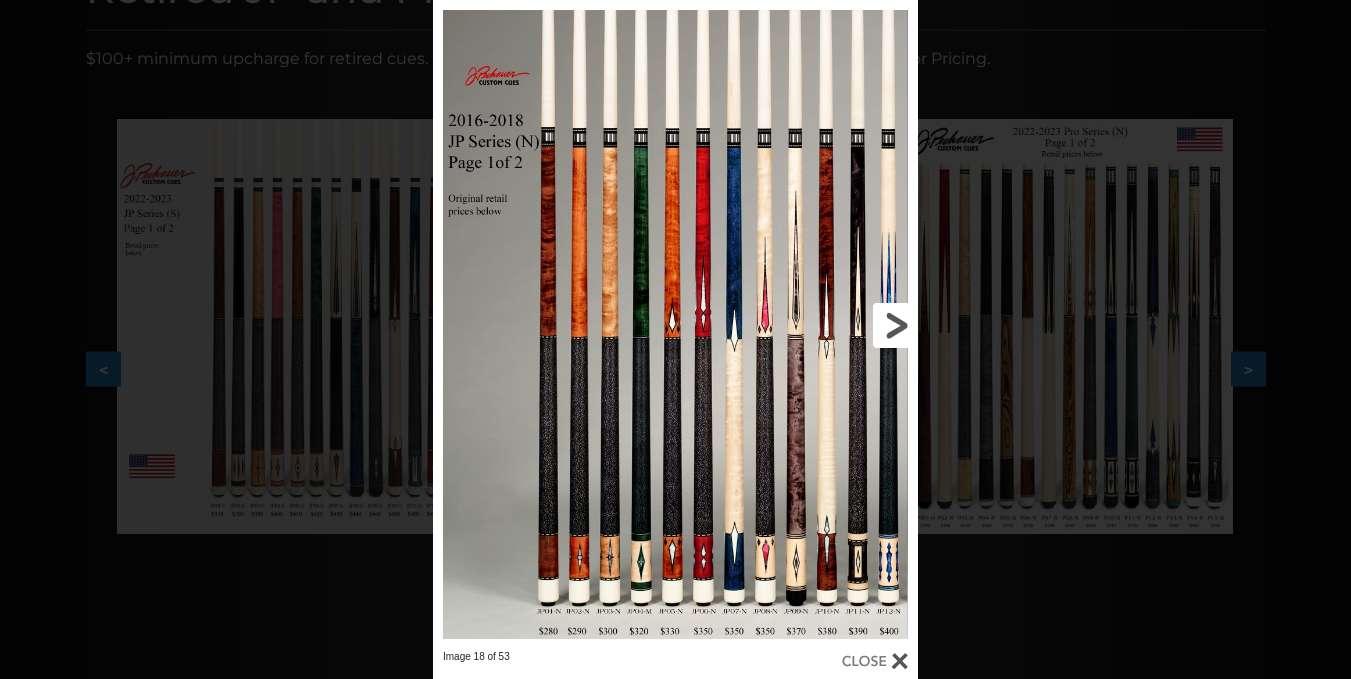 click at bounding box center (809, 325) 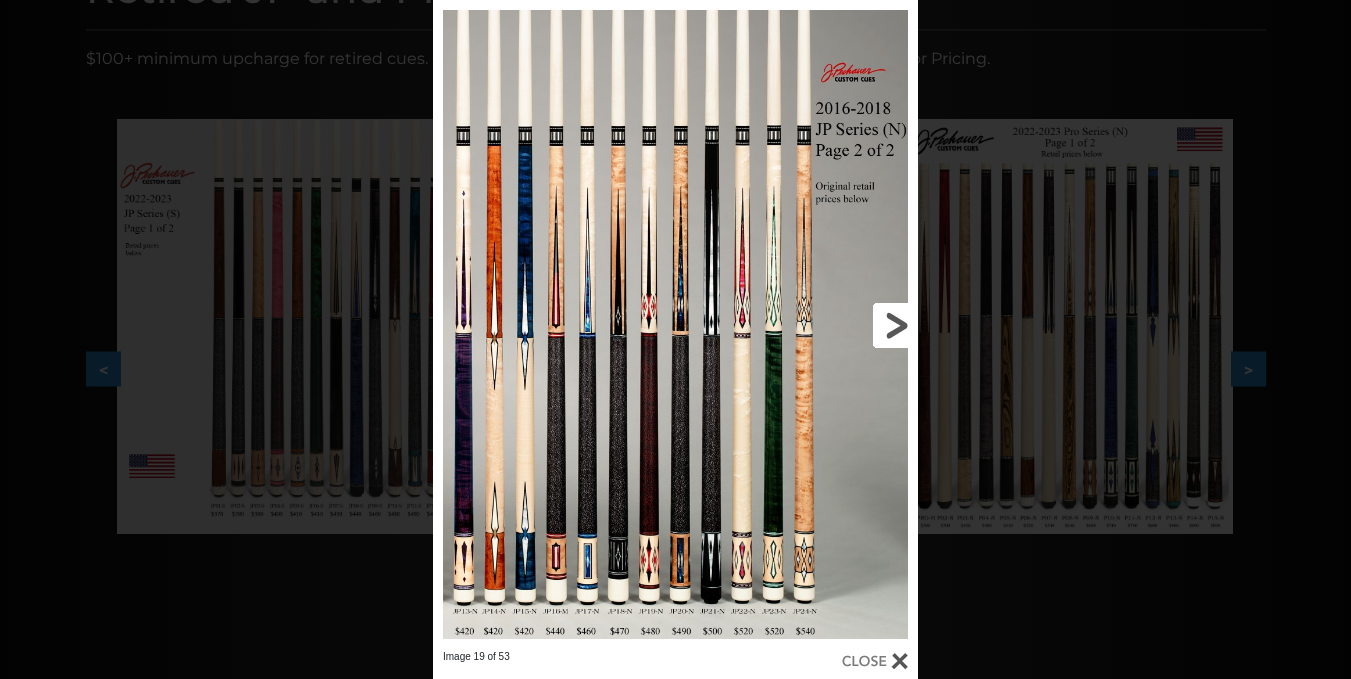click at bounding box center [809, 325] 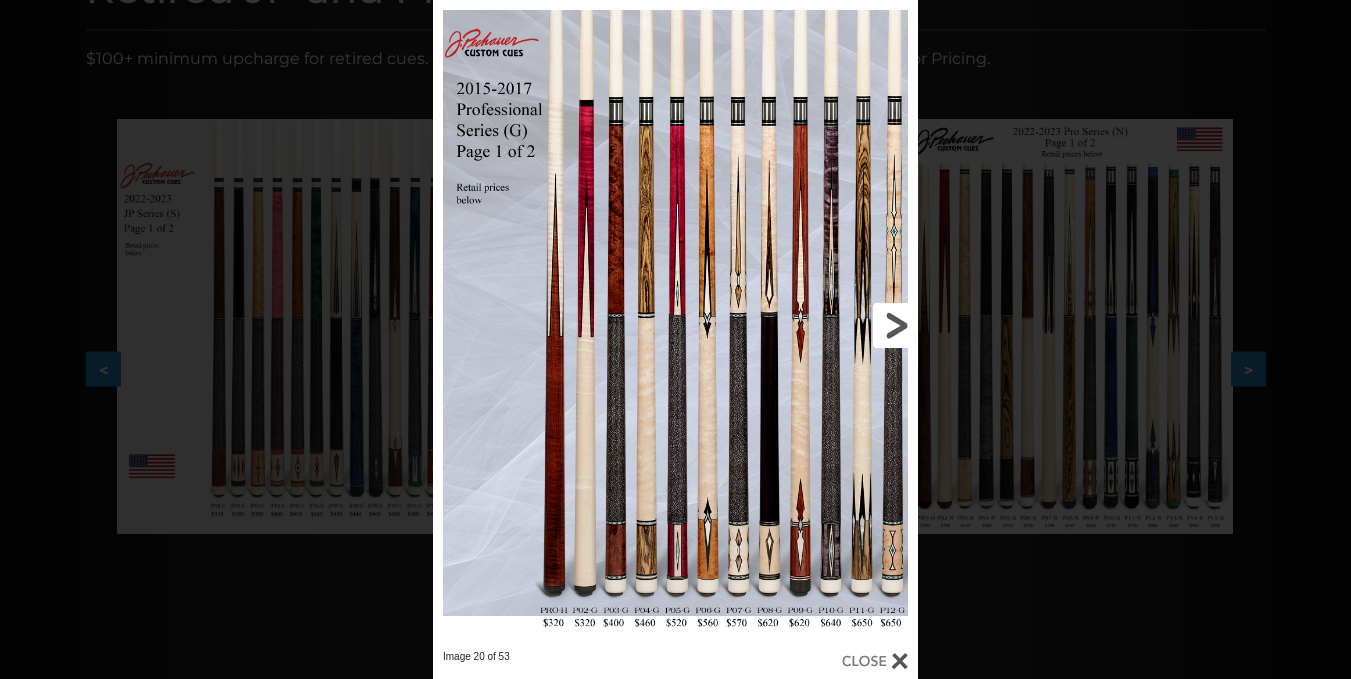 click at bounding box center [809, 325] 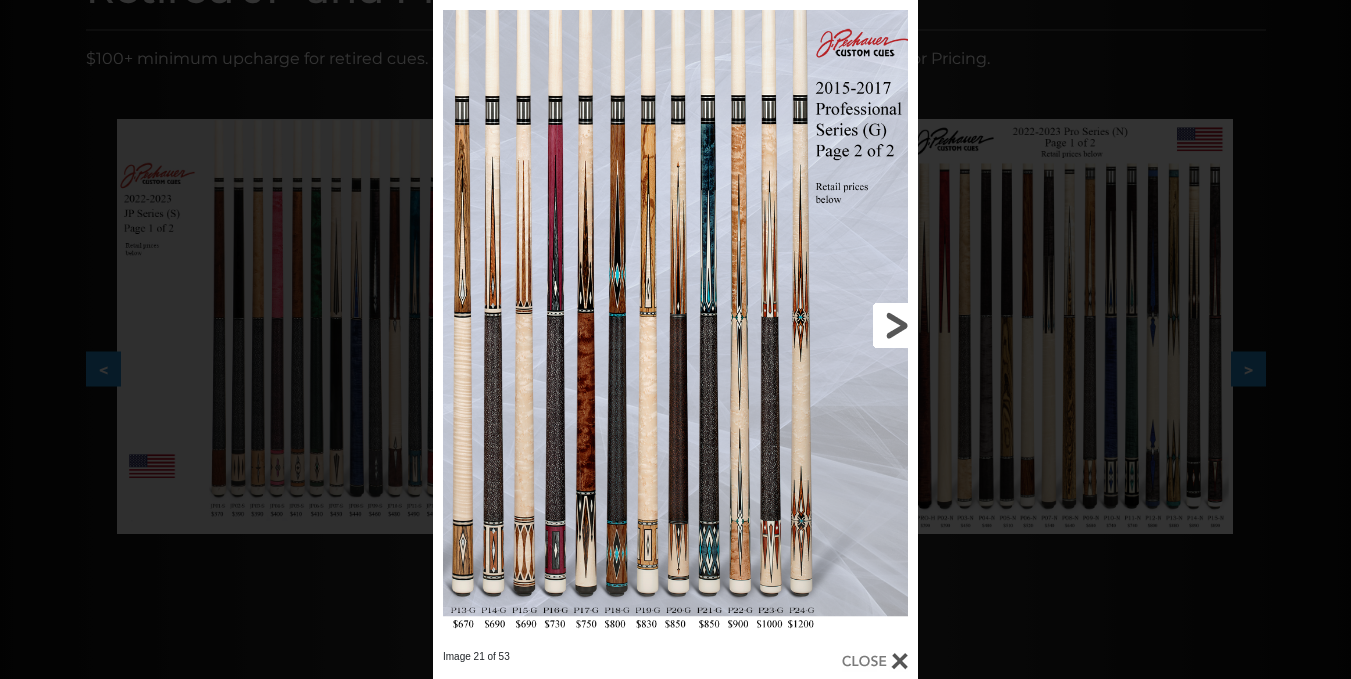 click at bounding box center [809, 325] 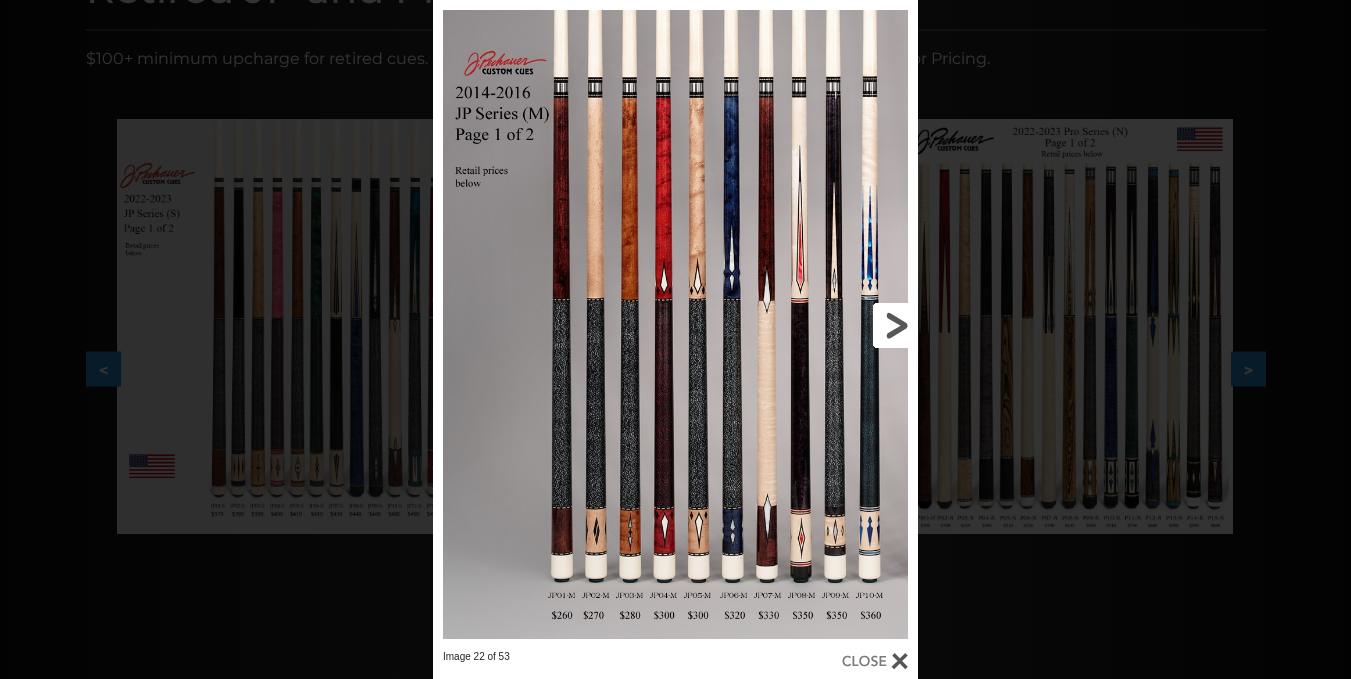 click at bounding box center [809, 325] 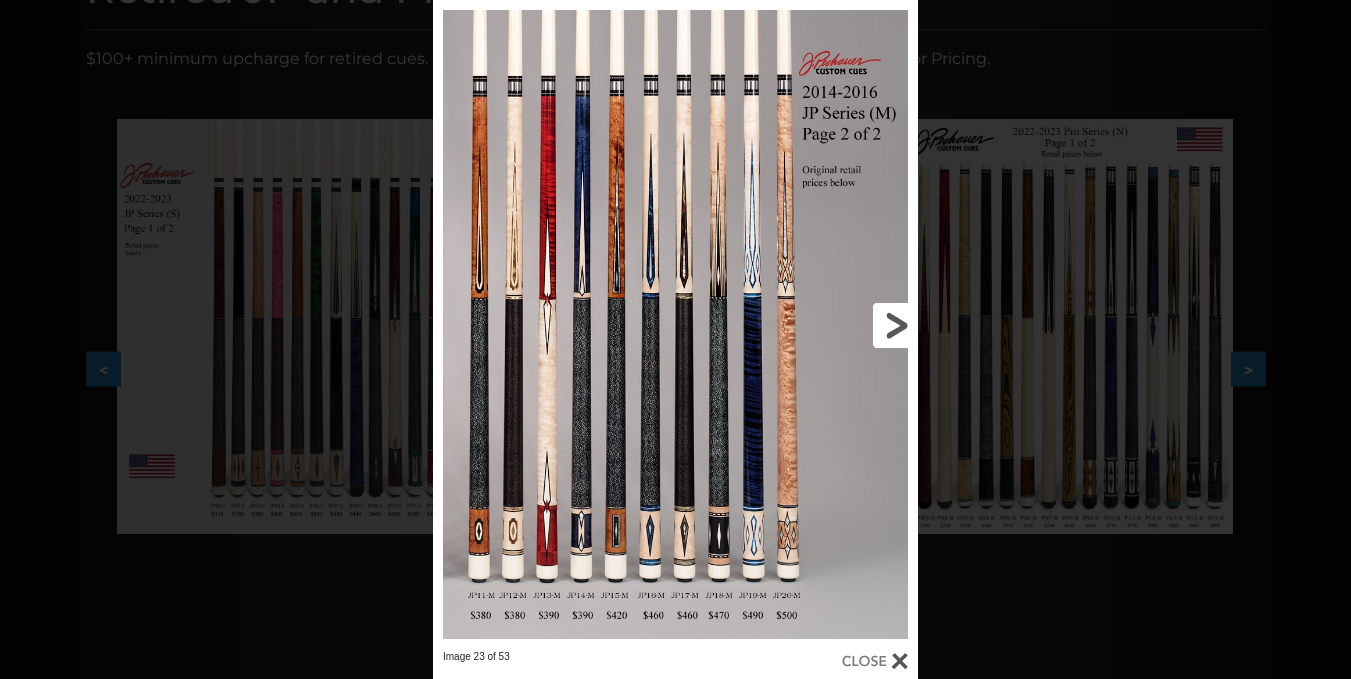 click at bounding box center (809, 325) 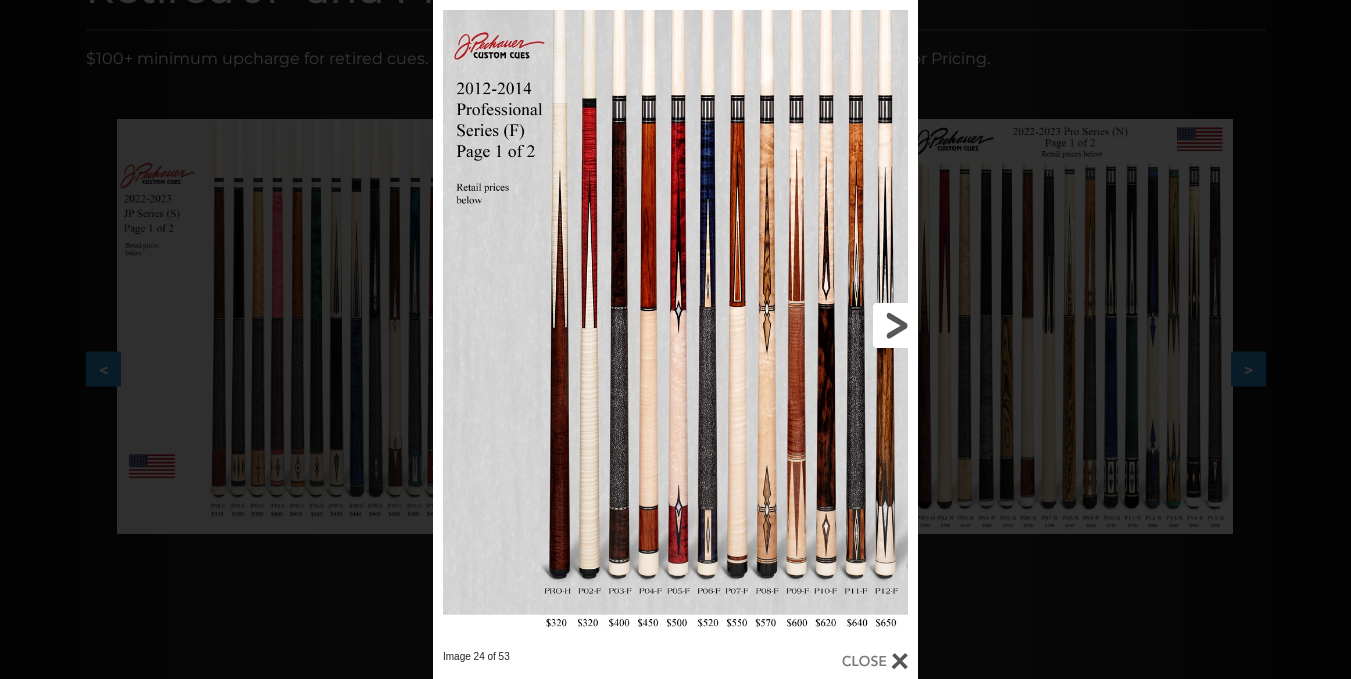 click at bounding box center [809, 325] 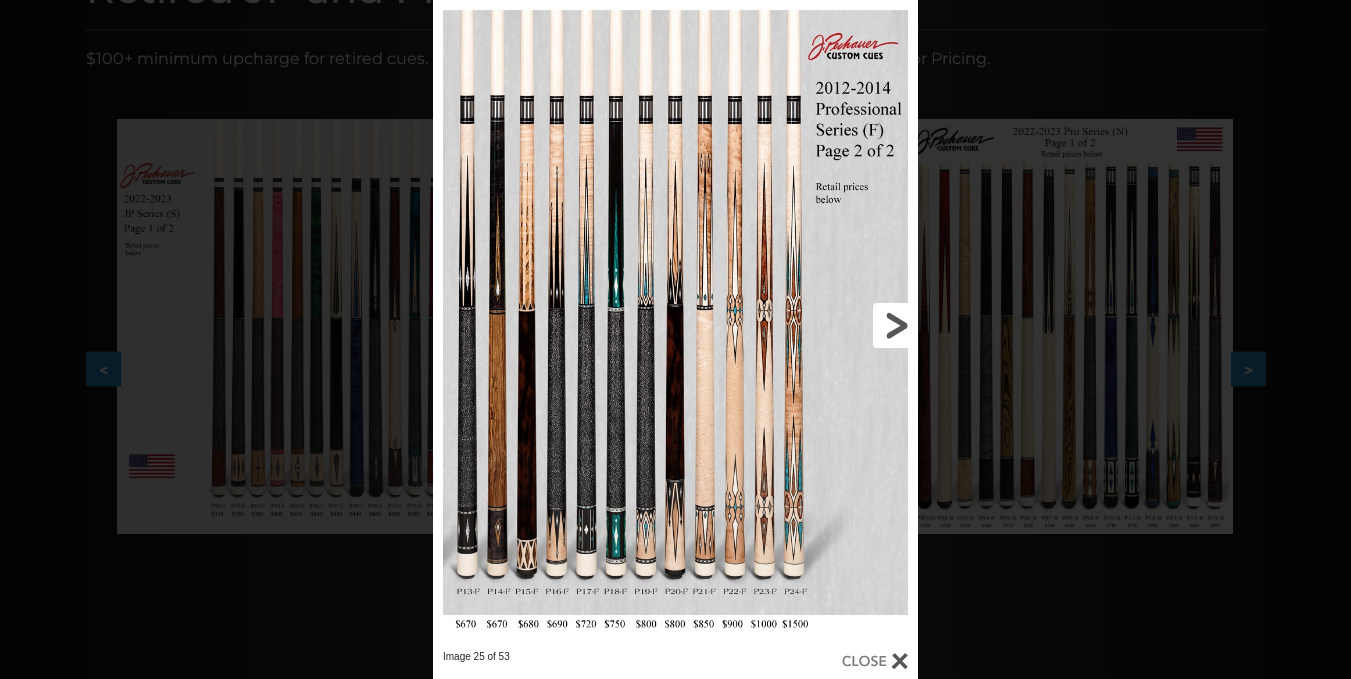 click at bounding box center (809, 325) 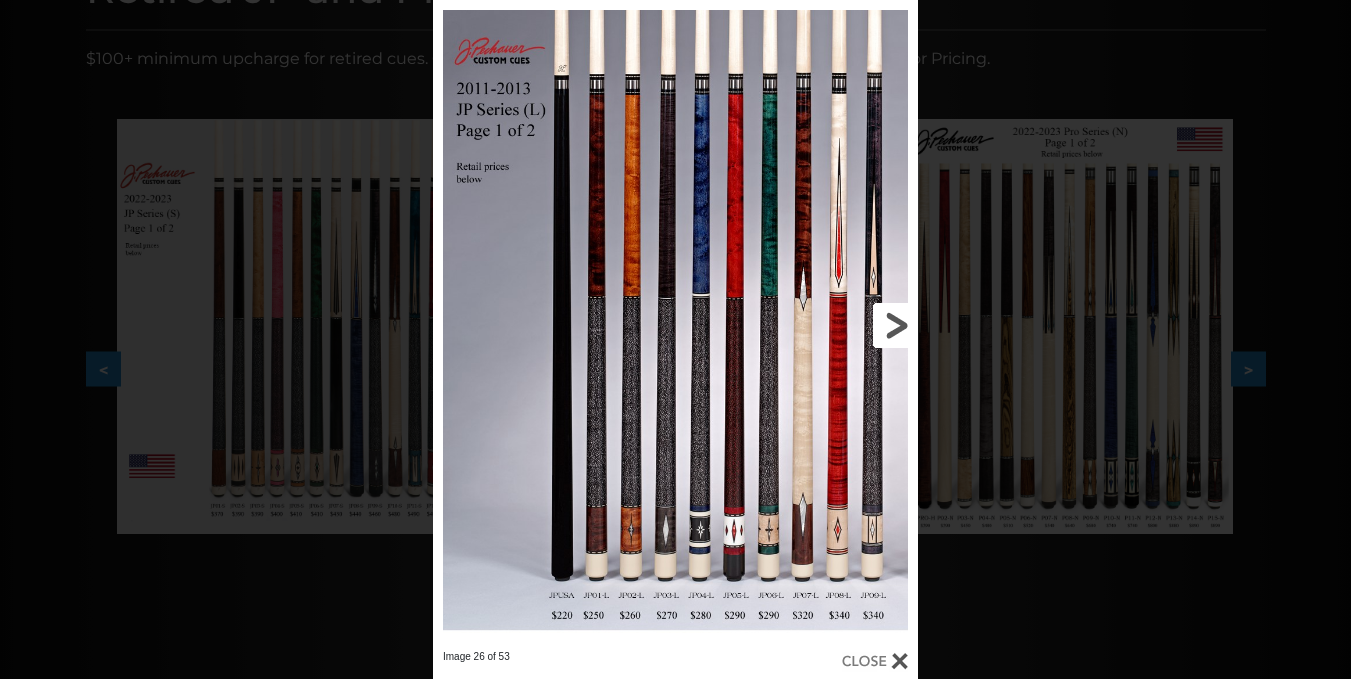click at bounding box center (809, 325) 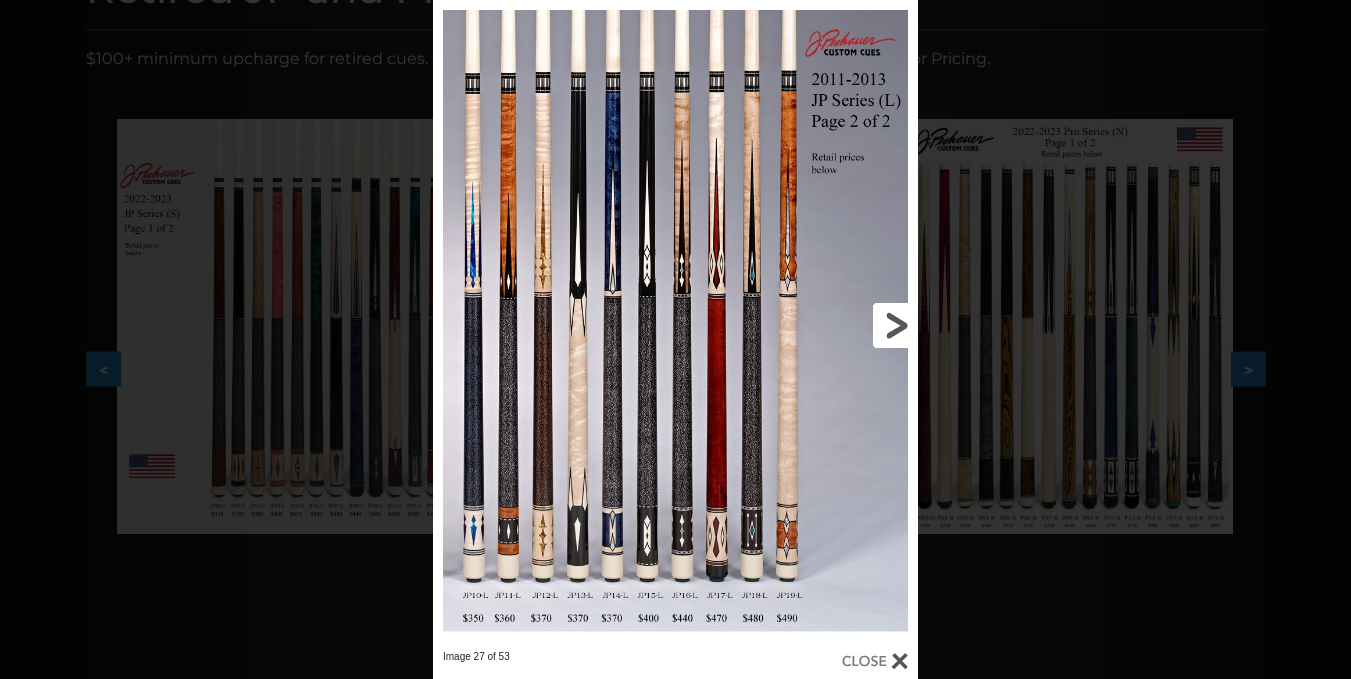 click at bounding box center (809, 325) 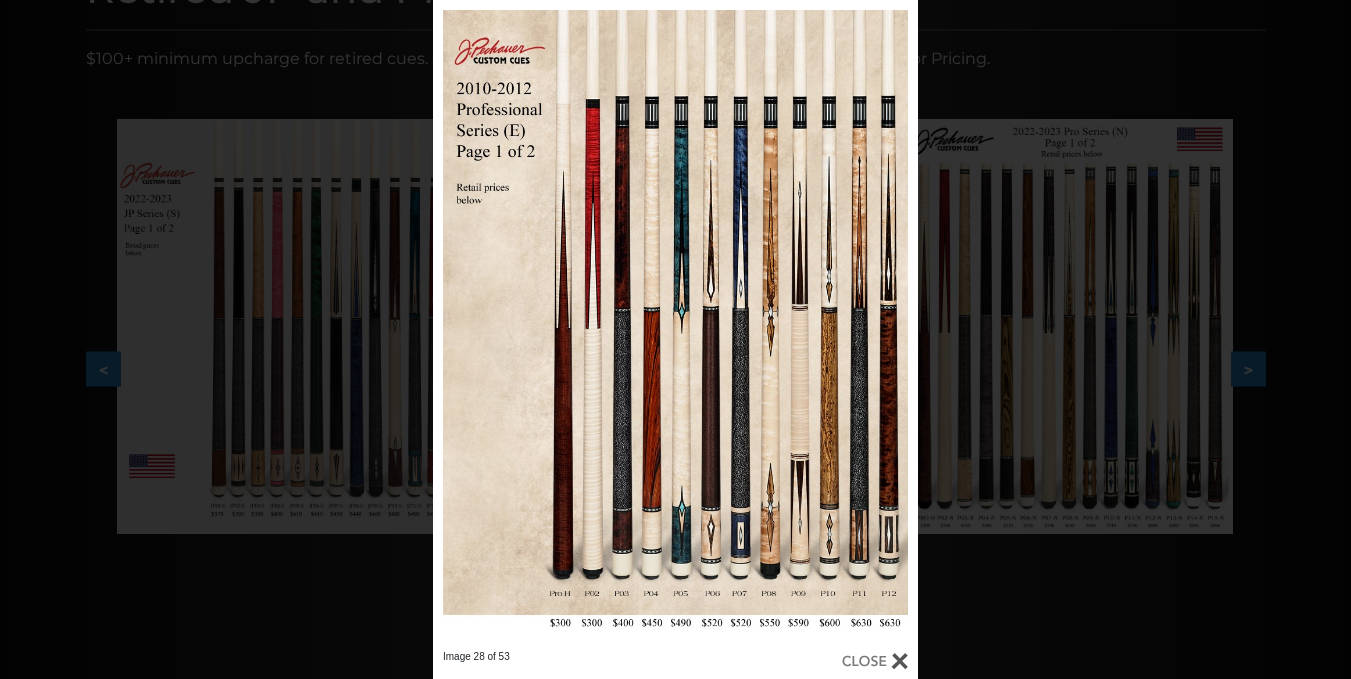 click at bounding box center [875, 661] 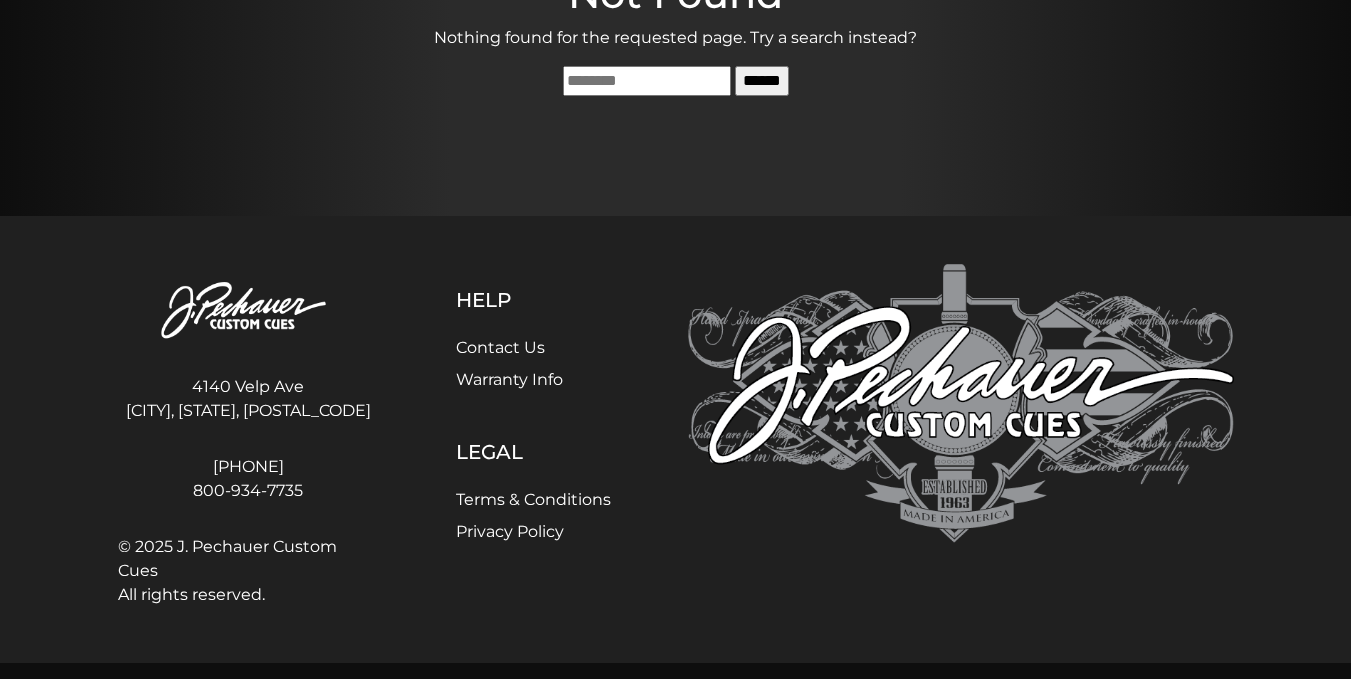 scroll, scrollTop: 0, scrollLeft: 0, axis: both 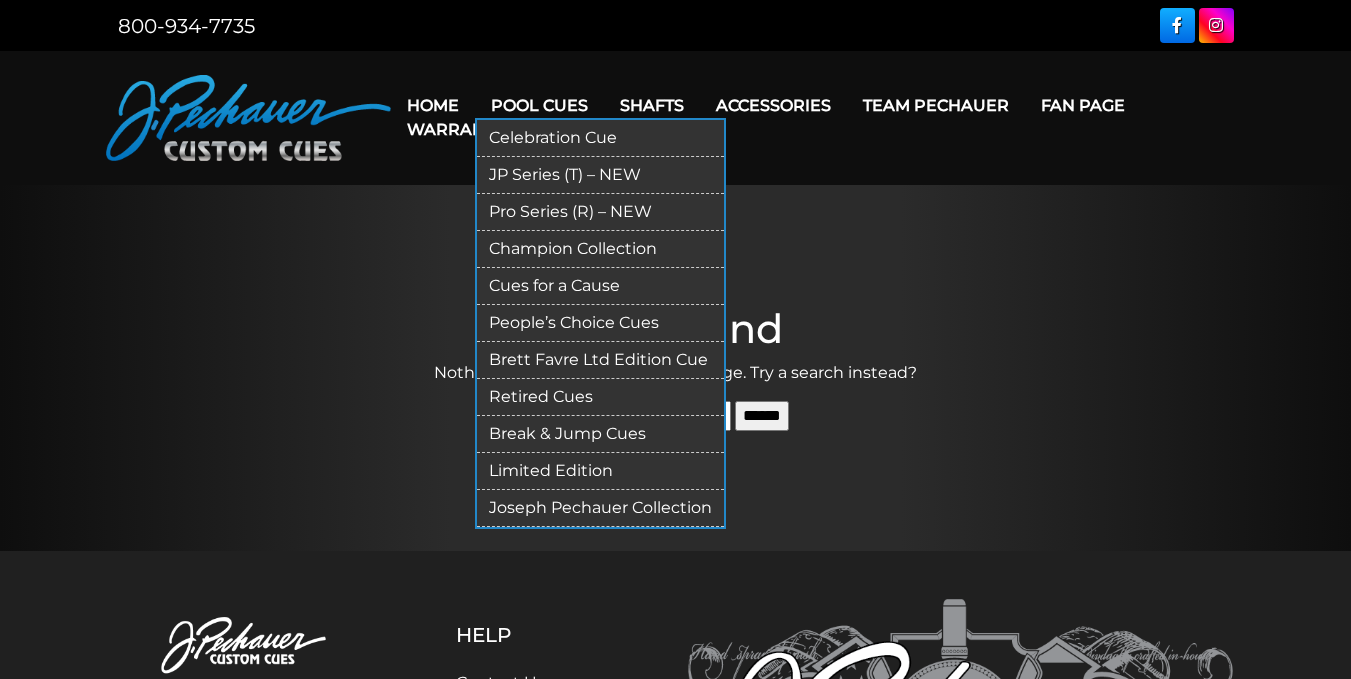 click on "Pro Series (R) – NEW" at bounding box center [600, 212] 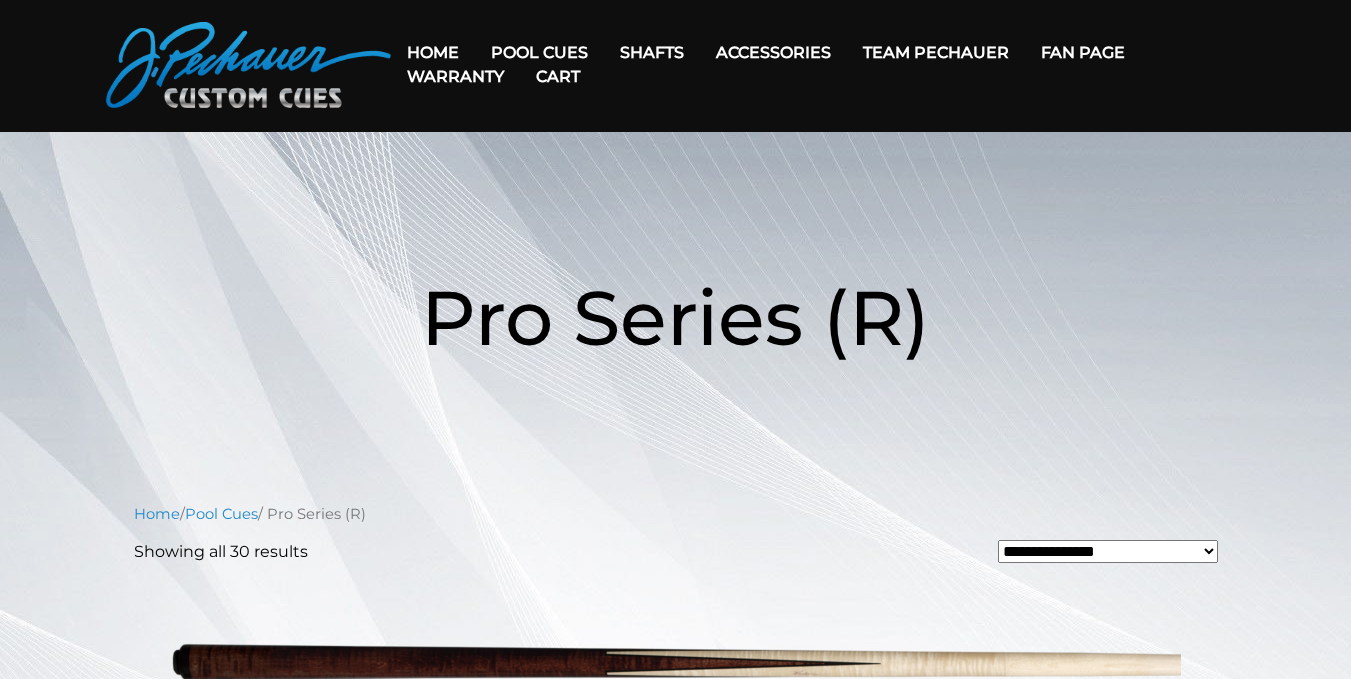 scroll, scrollTop: 0, scrollLeft: 0, axis: both 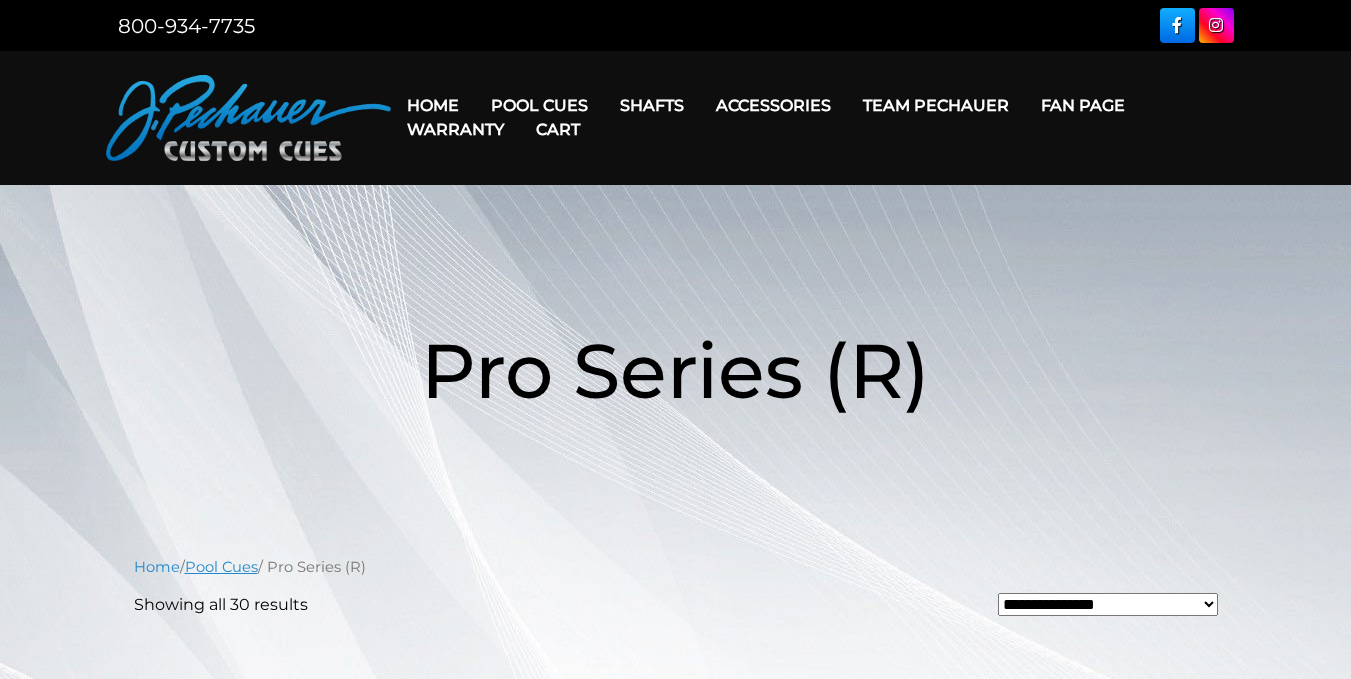 click on "Pool Cues" at bounding box center (221, 567) 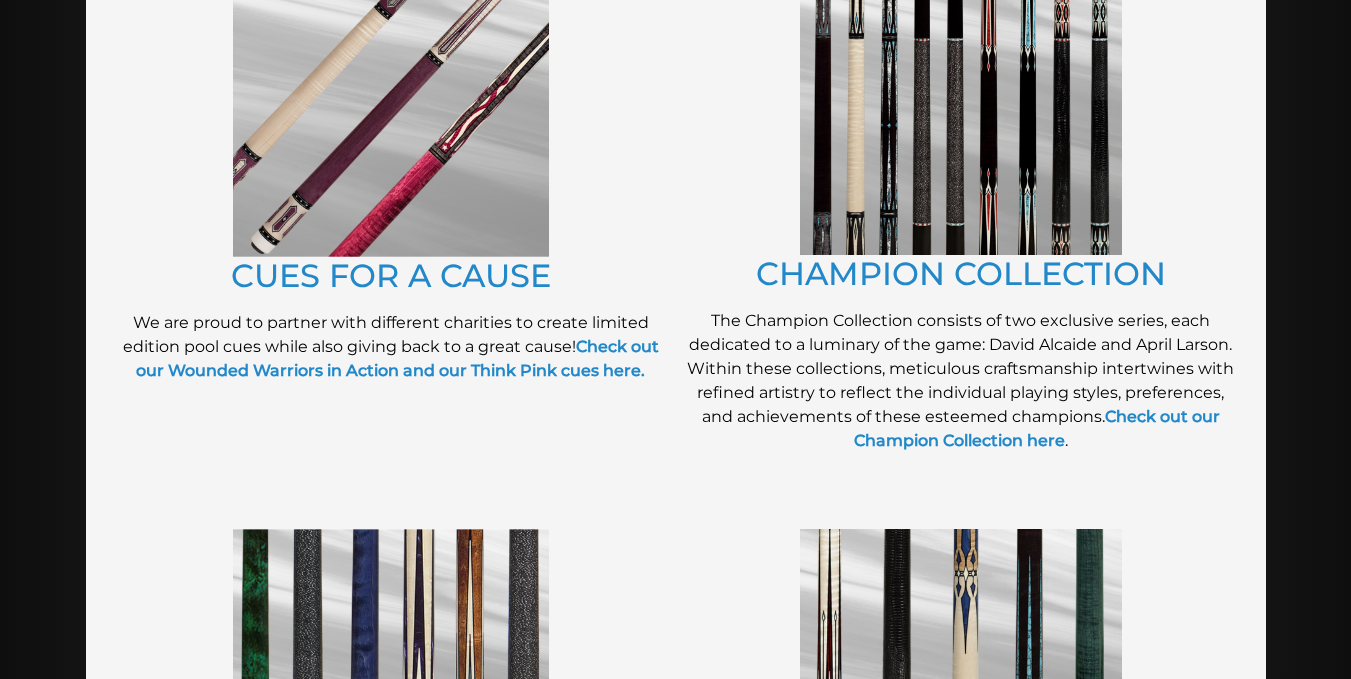 scroll, scrollTop: 0, scrollLeft: 0, axis: both 